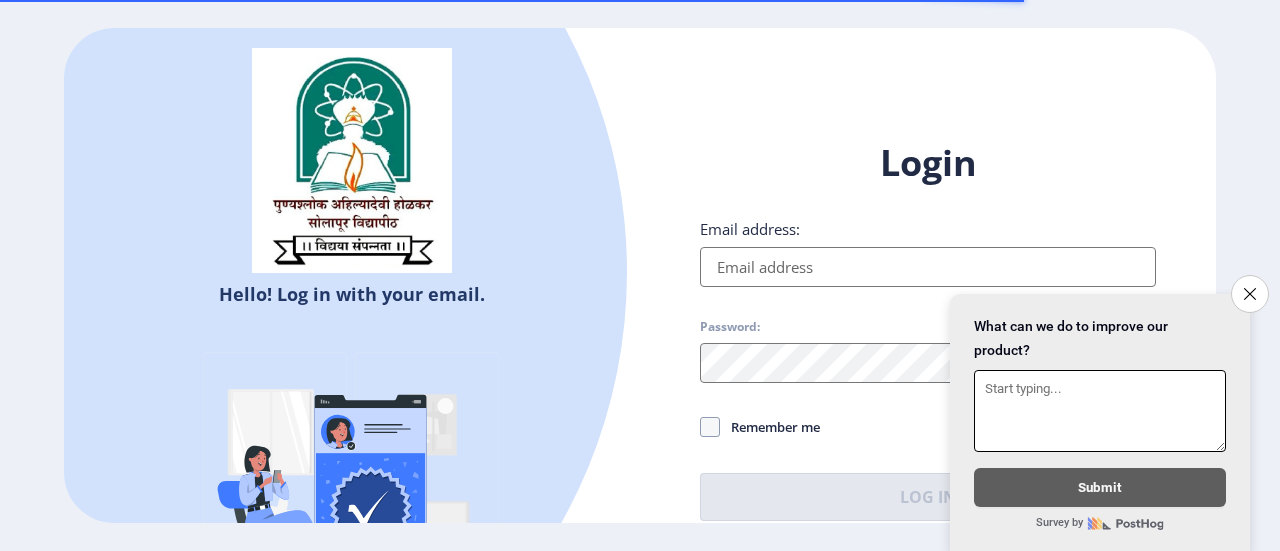 scroll, scrollTop: 0, scrollLeft: 0, axis: both 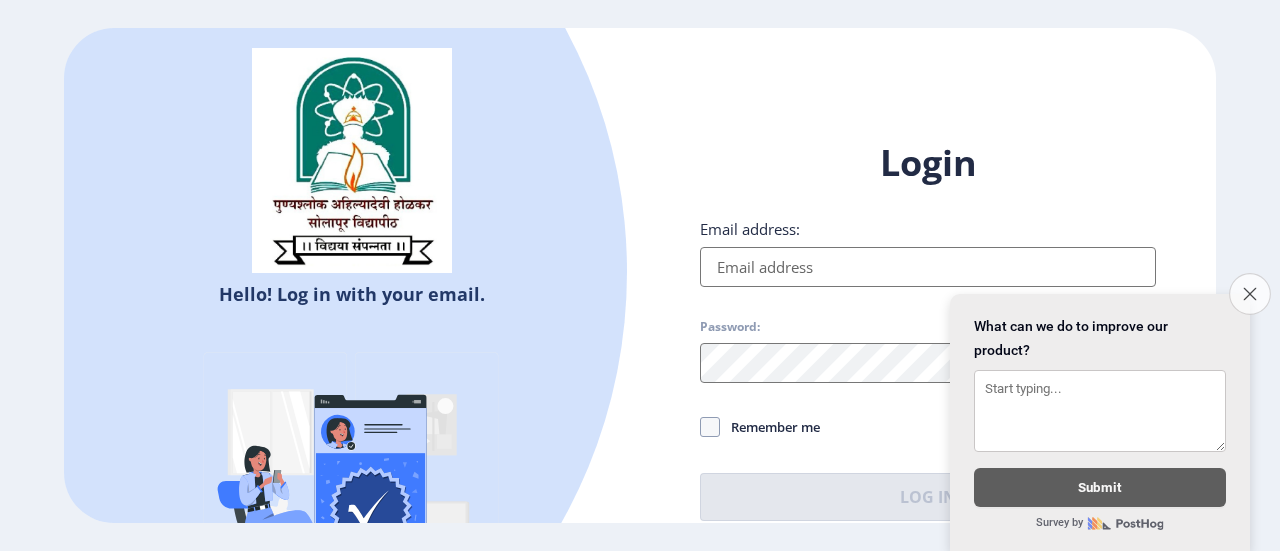 type on "[EMAIL_ADDRESS][DOMAIN_NAME]" 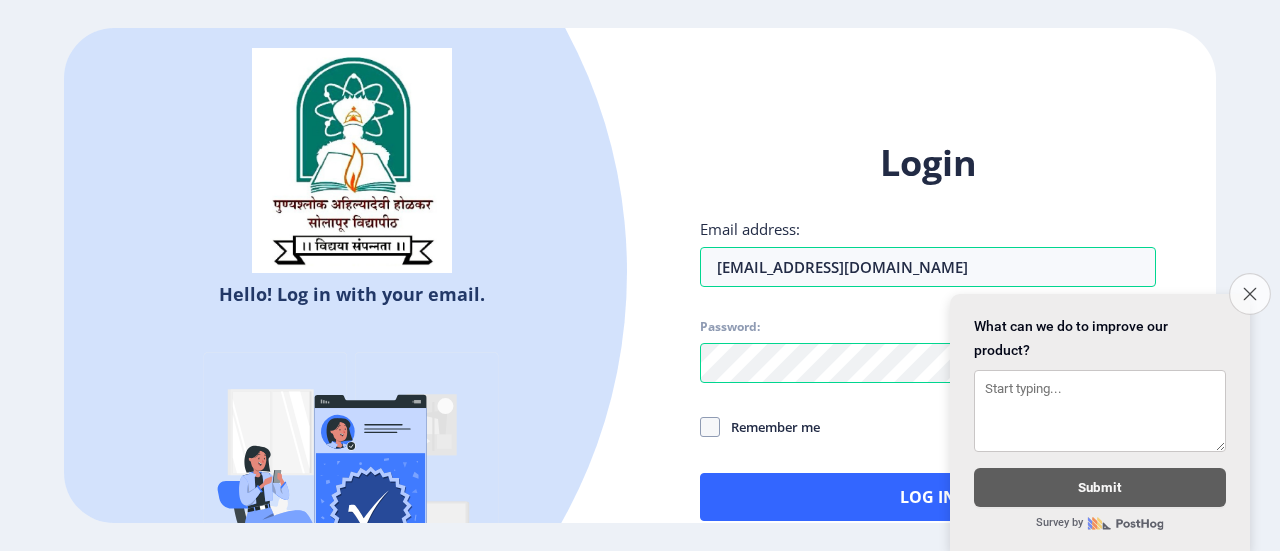 click on "Close survey" 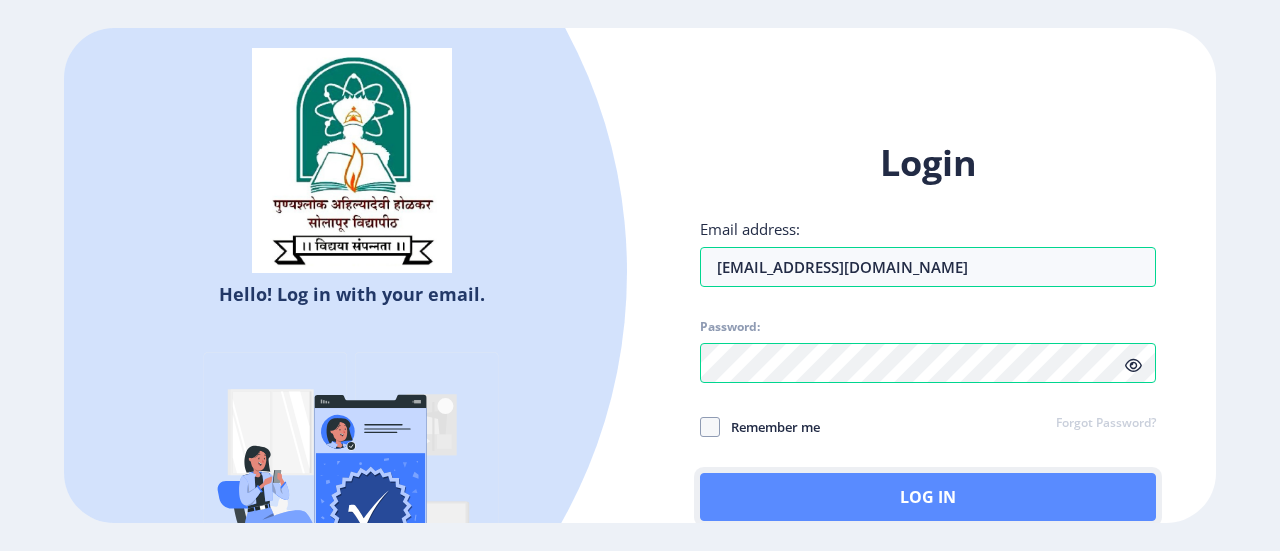 click on "Log In" 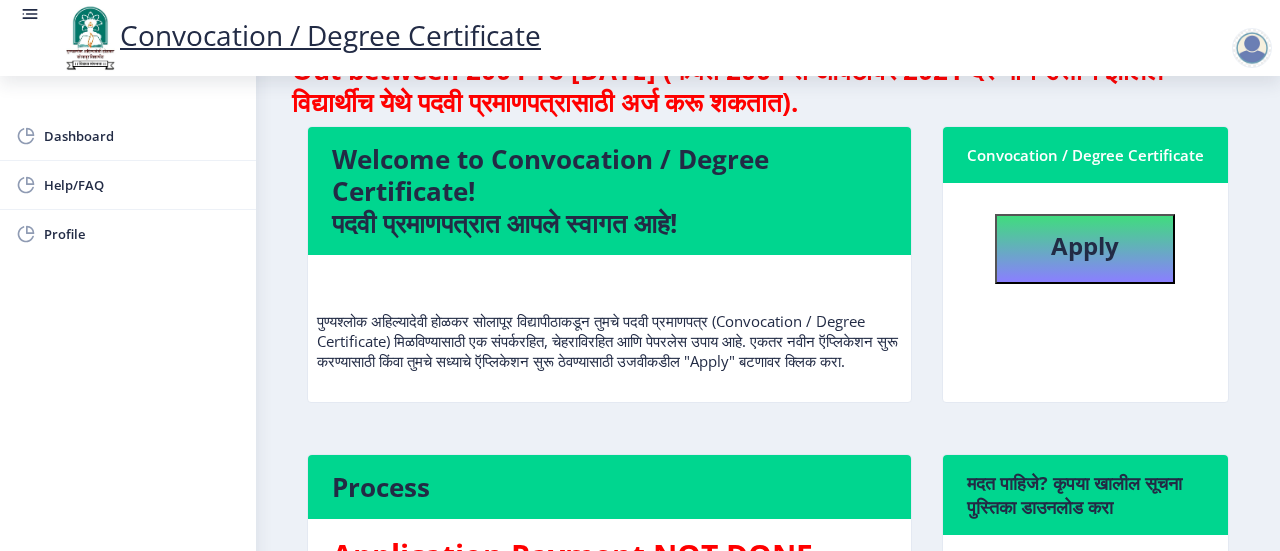 scroll, scrollTop: 0, scrollLeft: 0, axis: both 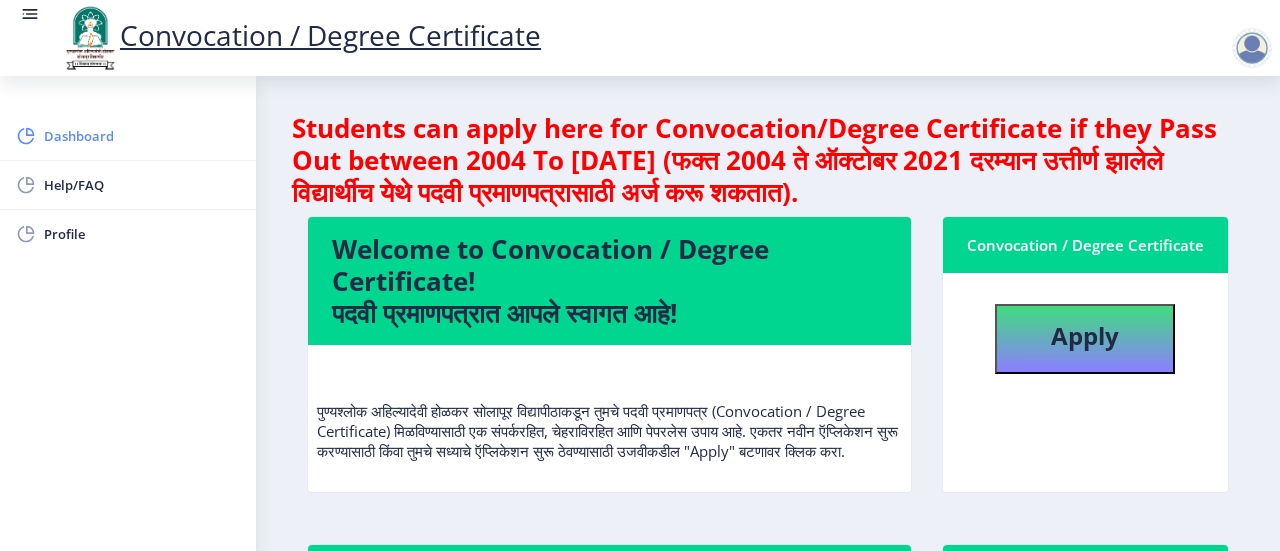 click on "Dashboard" 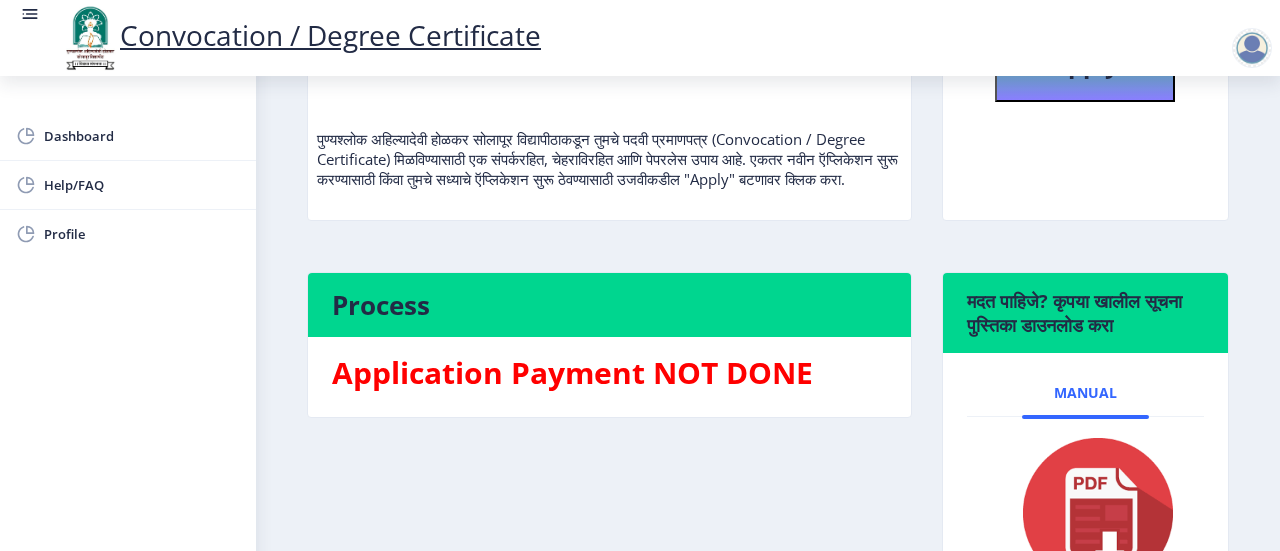 scroll, scrollTop: 0, scrollLeft: 0, axis: both 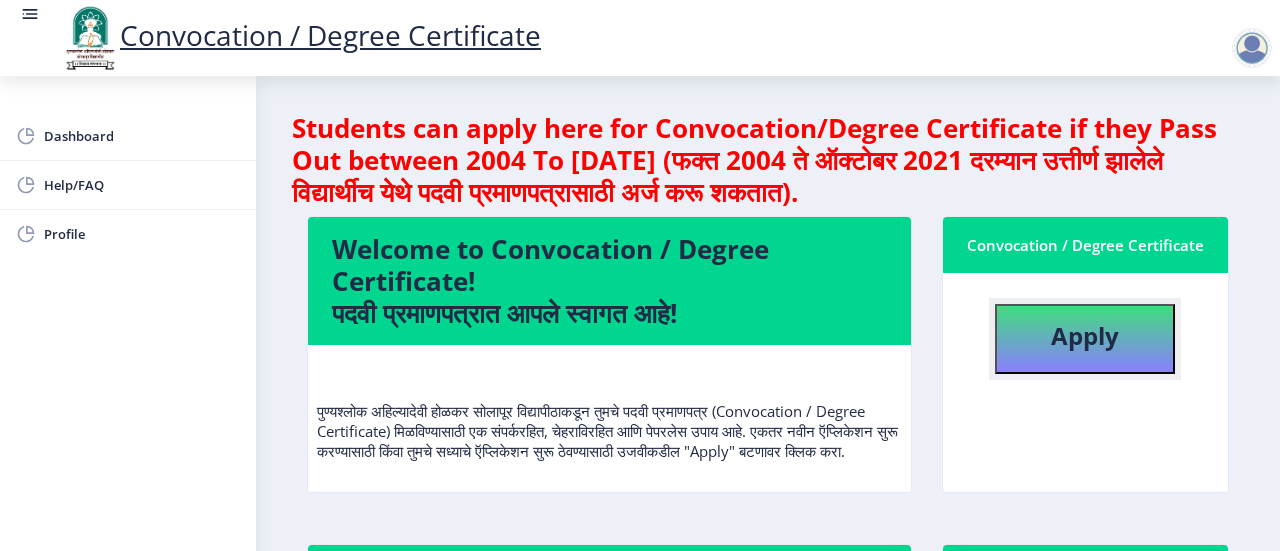 click on "Apply" 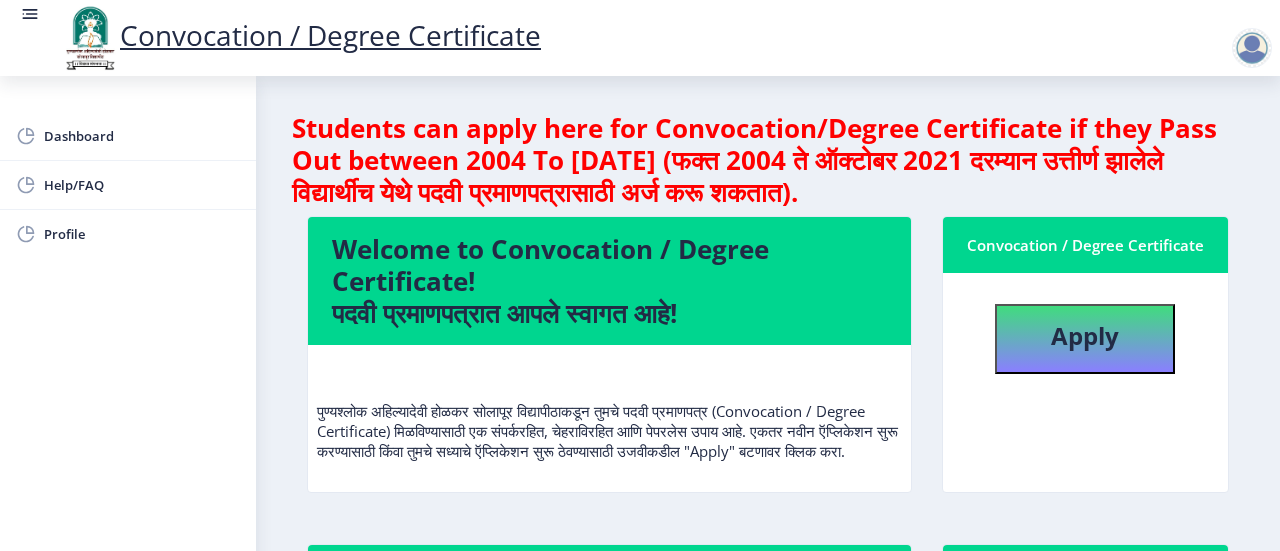 select 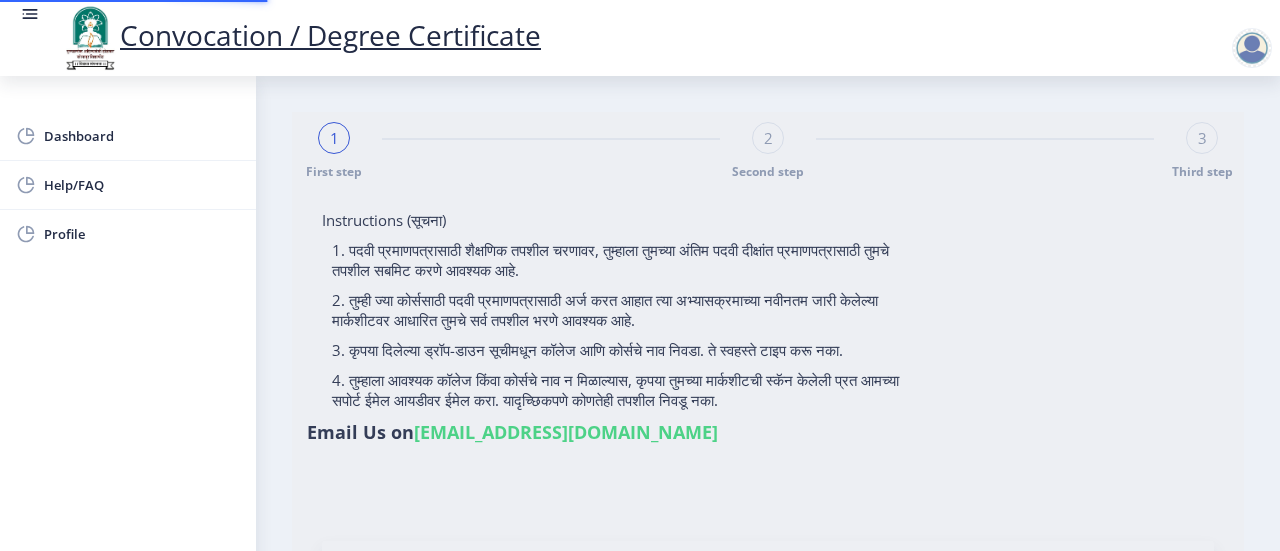 type on "[PERSON_NAME]" 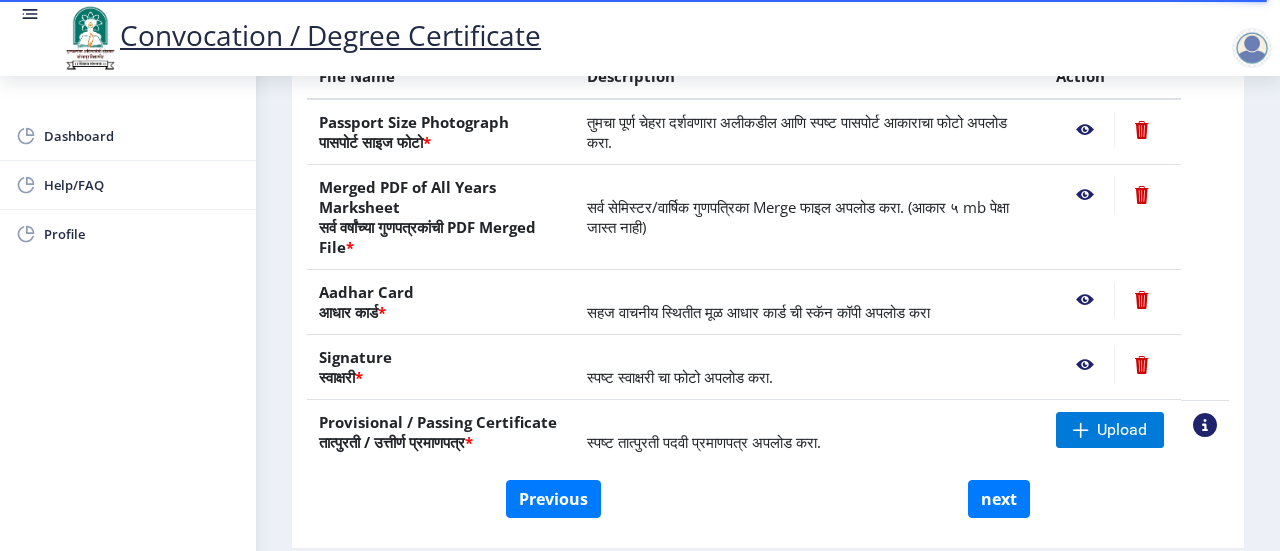 scroll, scrollTop: 476, scrollLeft: 0, axis: vertical 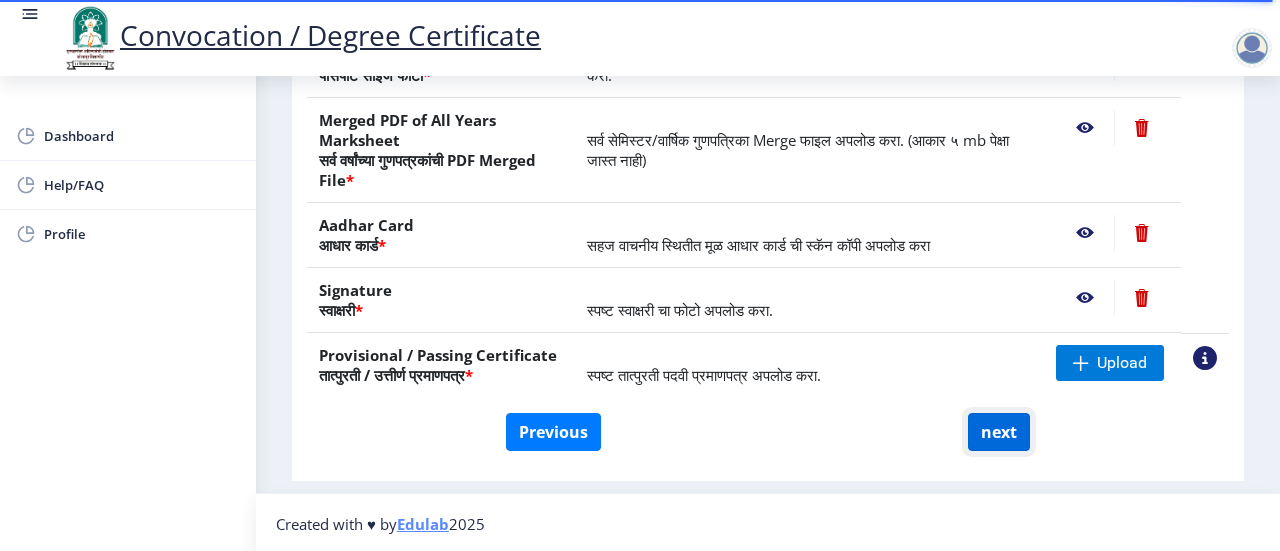click on "next" 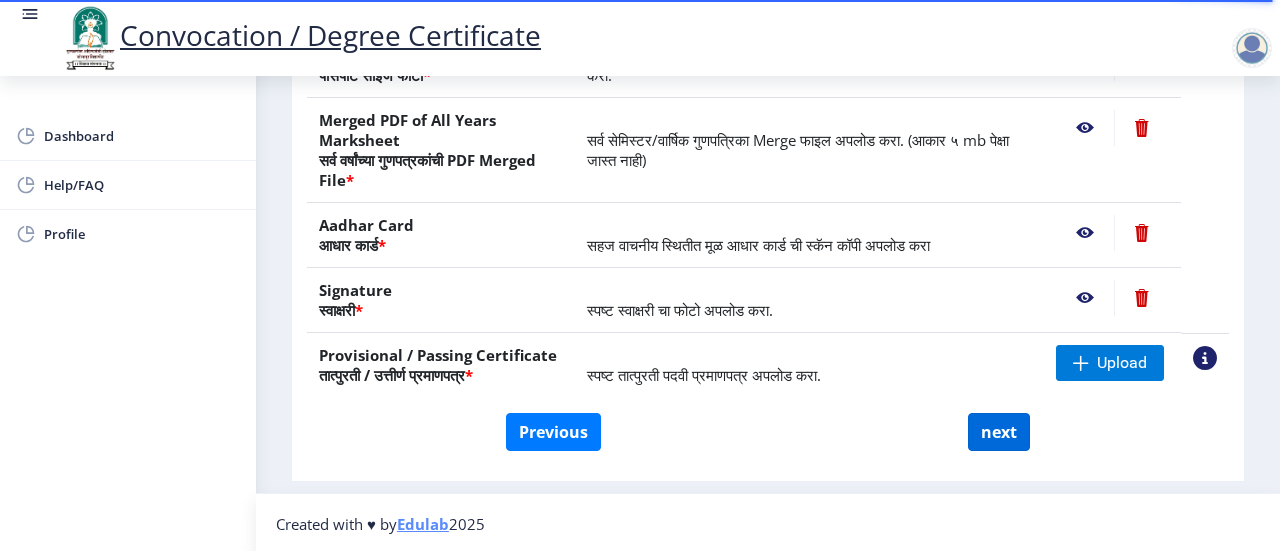 scroll, scrollTop: 0, scrollLeft: 0, axis: both 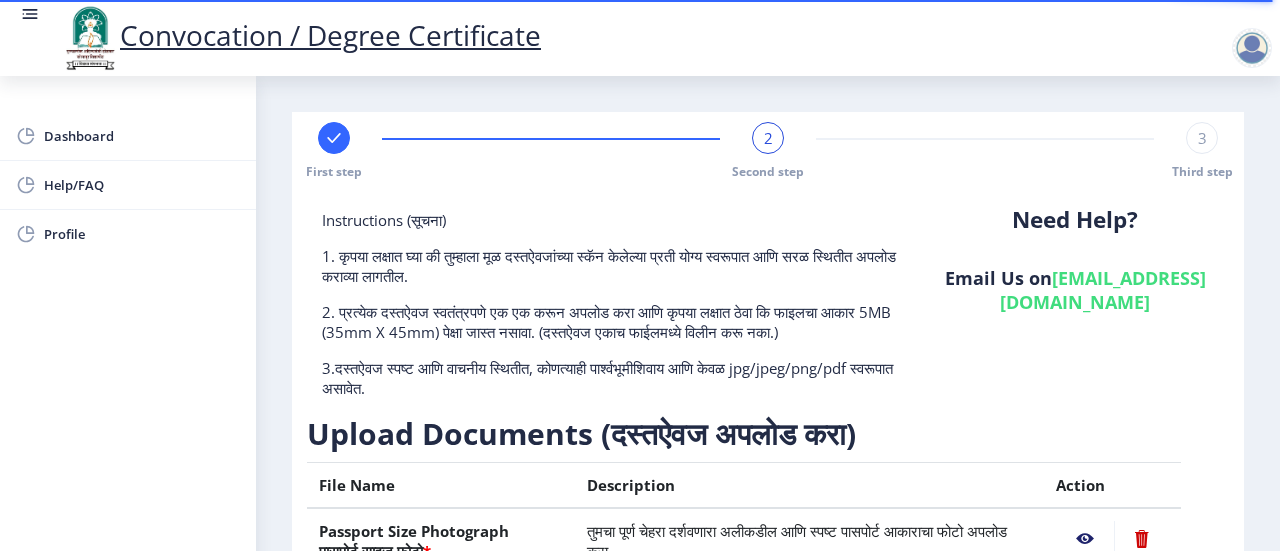 select 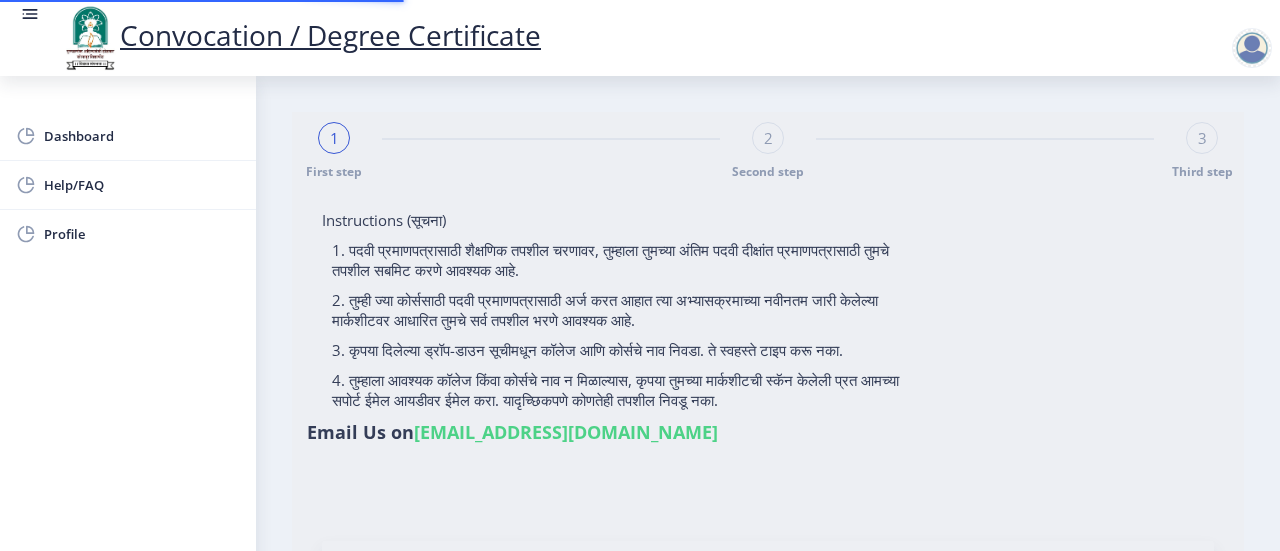 type on "[PERSON_NAME]" 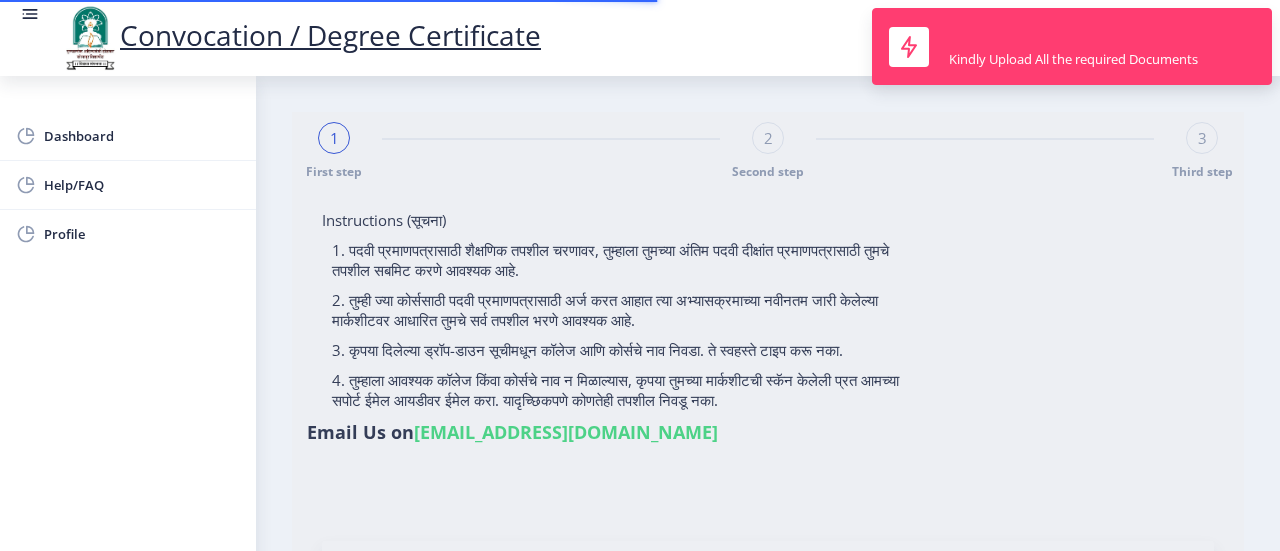 type on "2016032500143633" 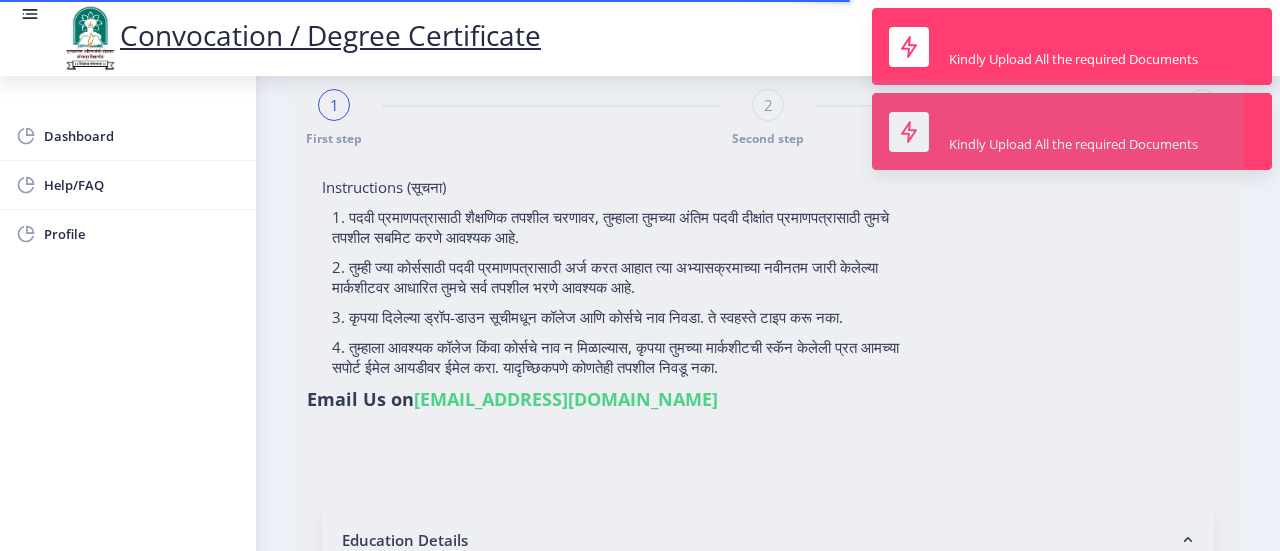 select on "Computer Science" 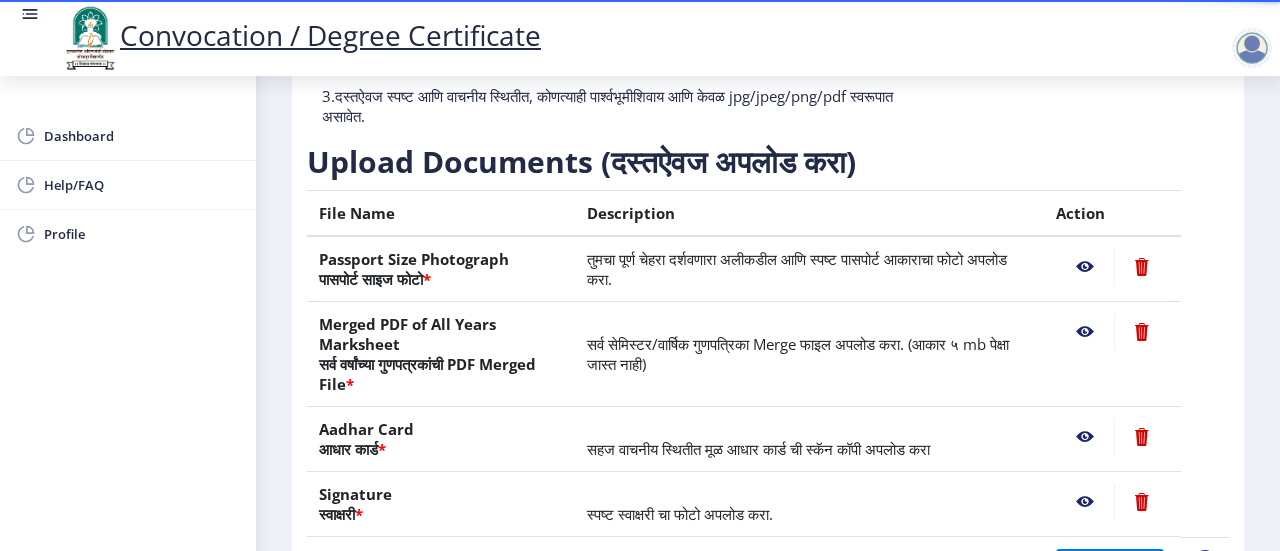scroll, scrollTop: 290, scrollLeft: 0, axis: vertical 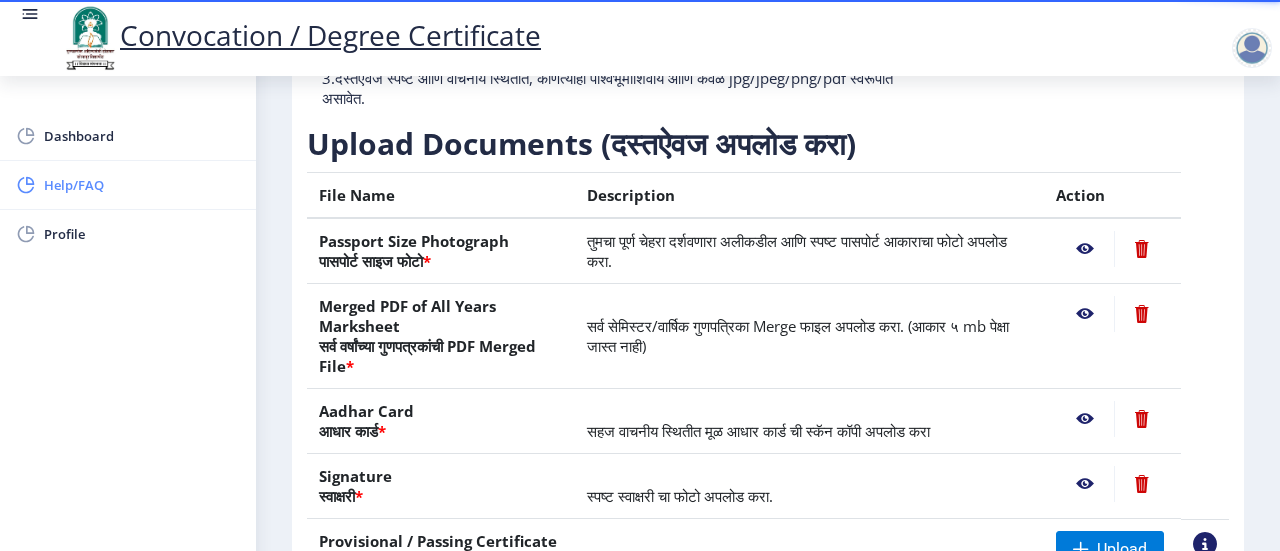 click on "Help/FAQ" 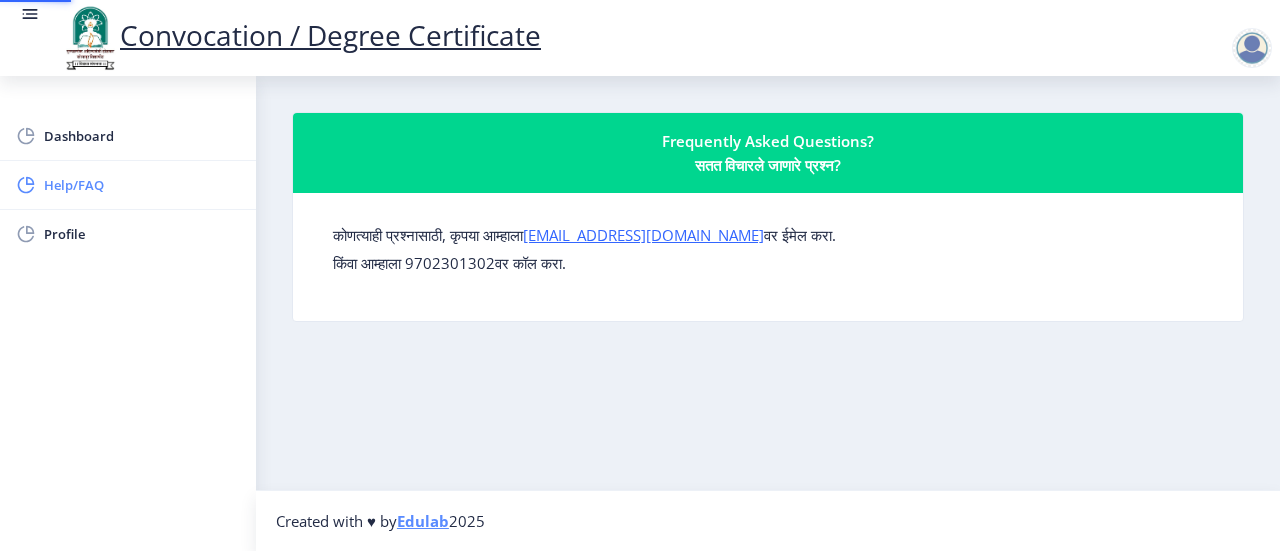 scroll, scrollTop: 0, scrollLeft: 0, axis: both 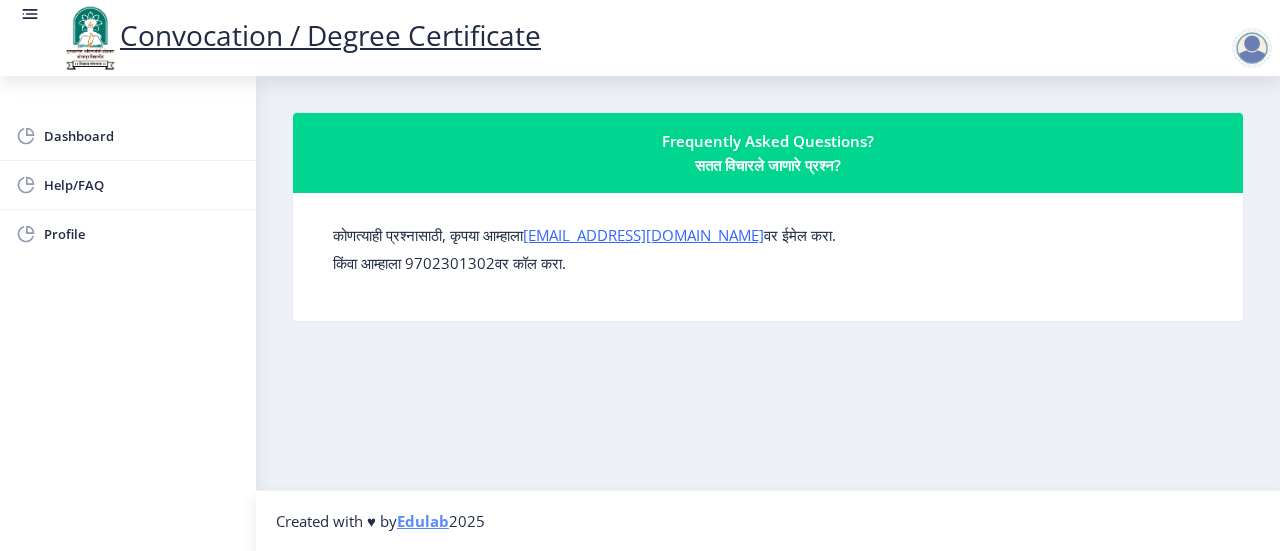 click on "किंवा आम्हाला 9702301302वर कॉल करा." 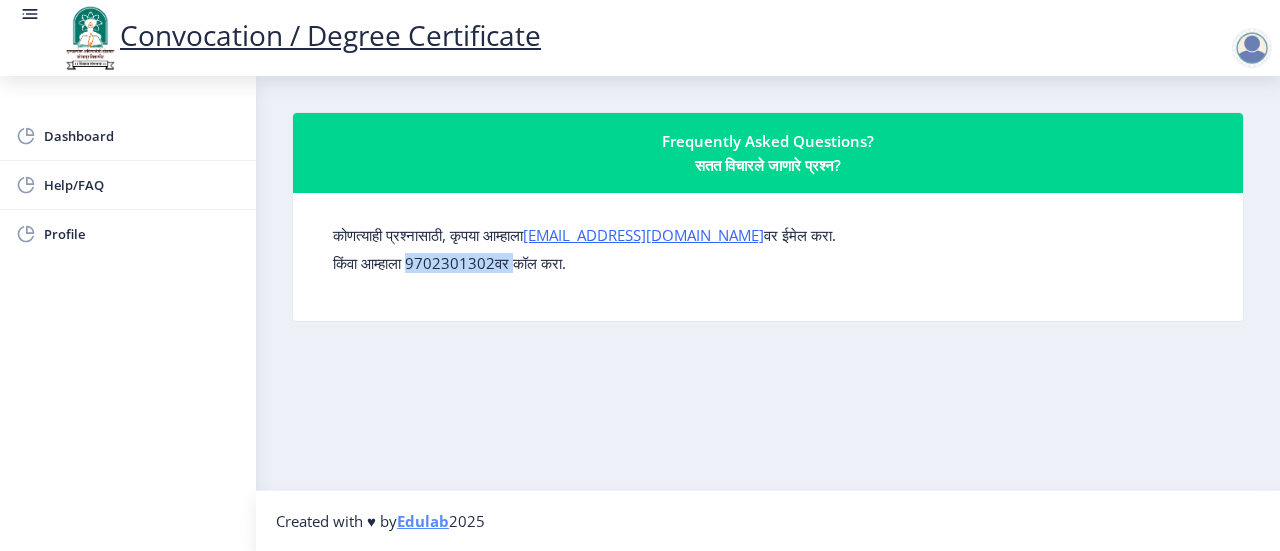 click on "किंवा आम्हाला 9702301302वर कॉल करा." 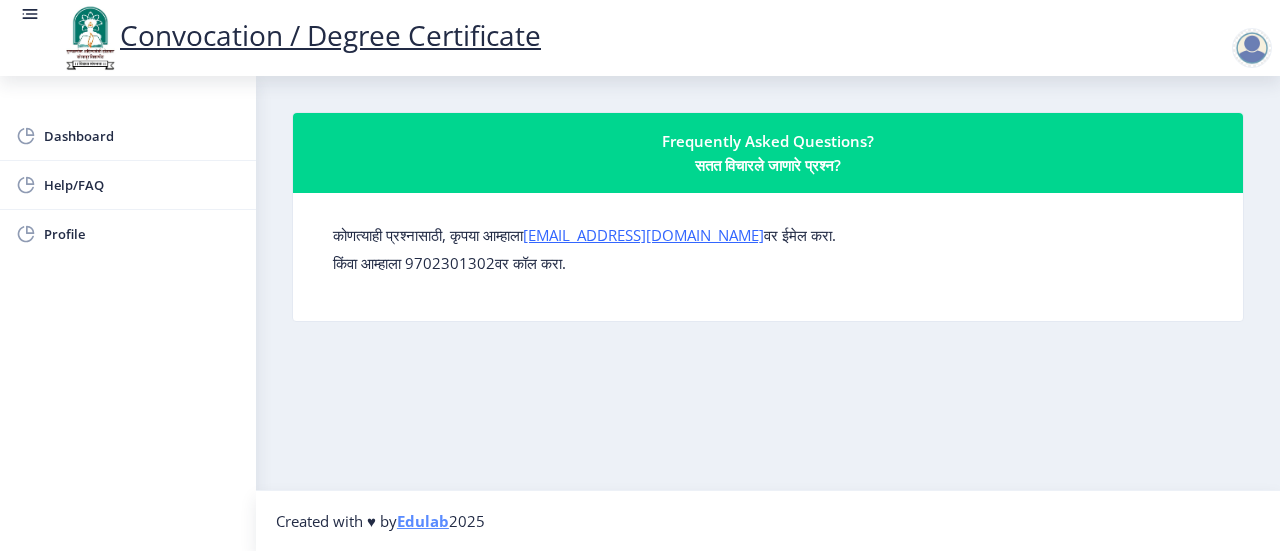 click on "Frequently Asked Questions?  सतत विचारले जाणारे प्रश्न?  कोणत्याही प्रश्नासाठी, कृपया आम्हाला  su.sfc@studentscenter.in  वर ईमेल करा. किंवा आम्हाला 9702301302वर कॉल करा." 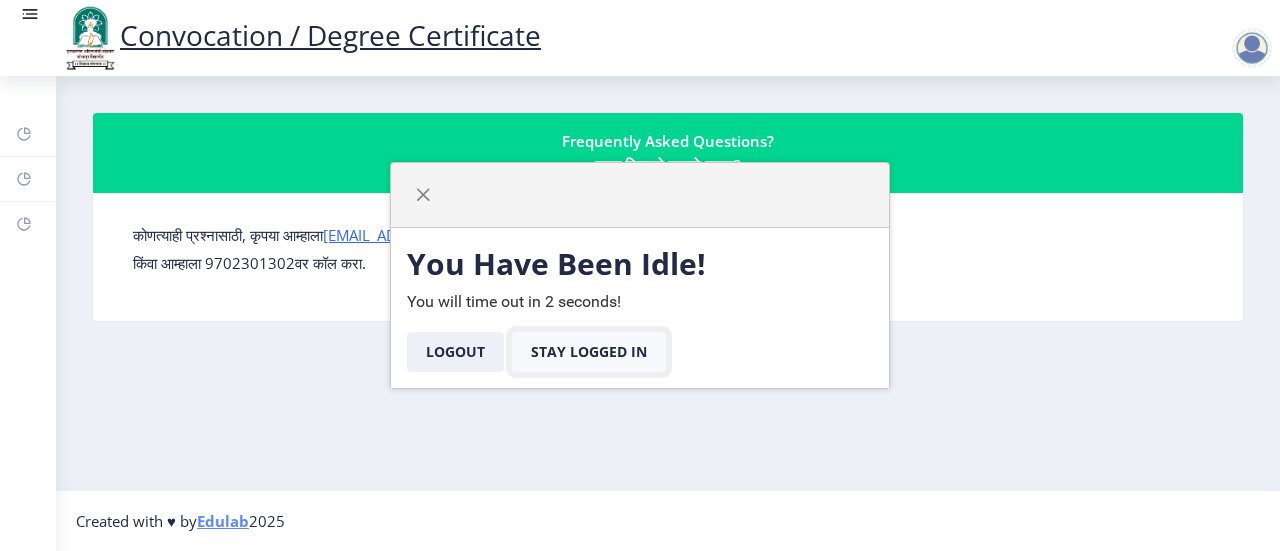 click on "Stay Logged In" 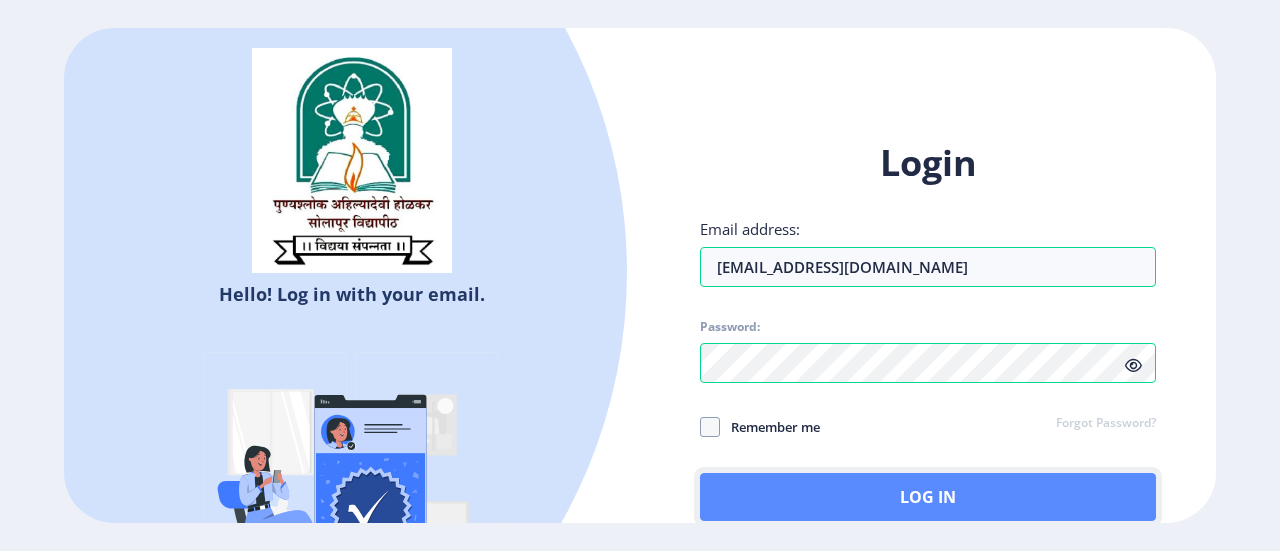 click on "Log In" 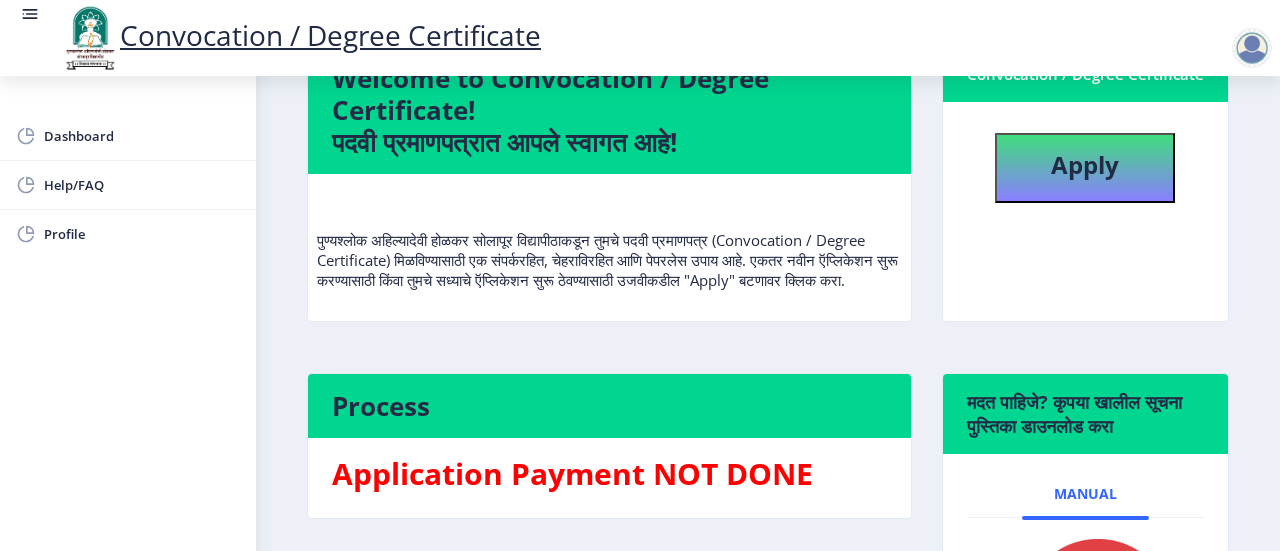 scroll, scrollTop: 172, scrollLeft: 0, axis: vertical 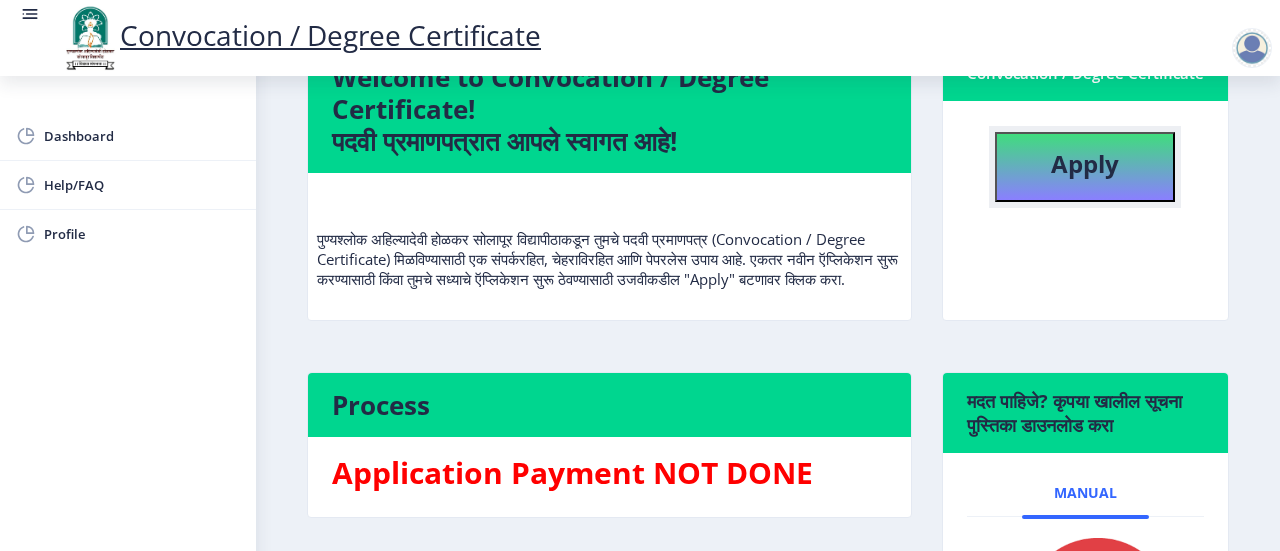 click on "Apply" 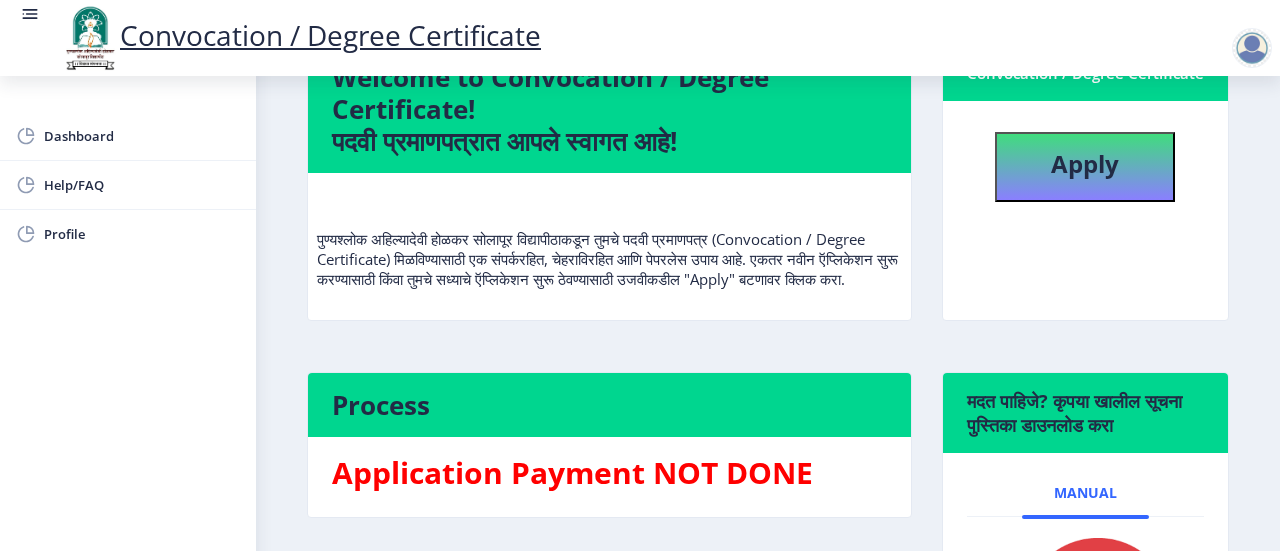 scroll, scrollTop: 0, scrollLeft: 0, axis: both 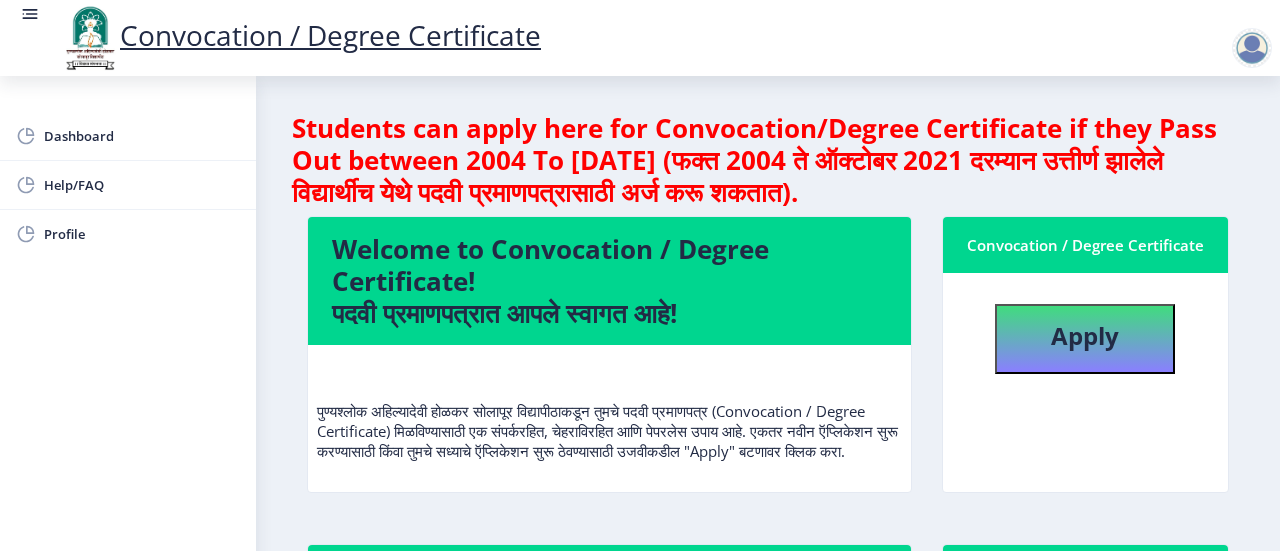select 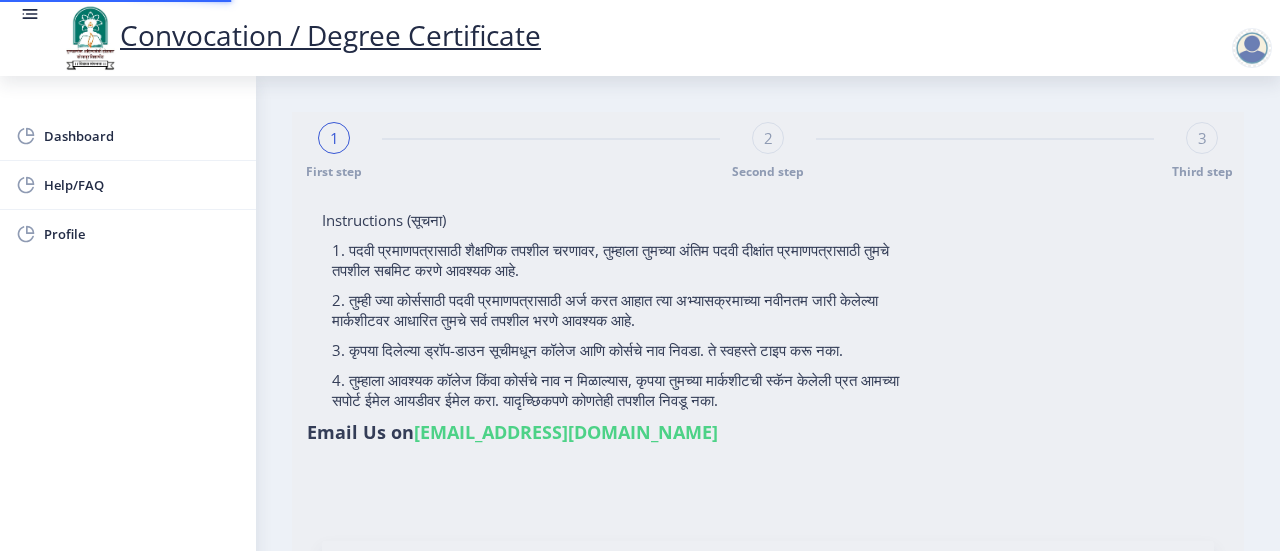 type on "[PERSON_NAME]" 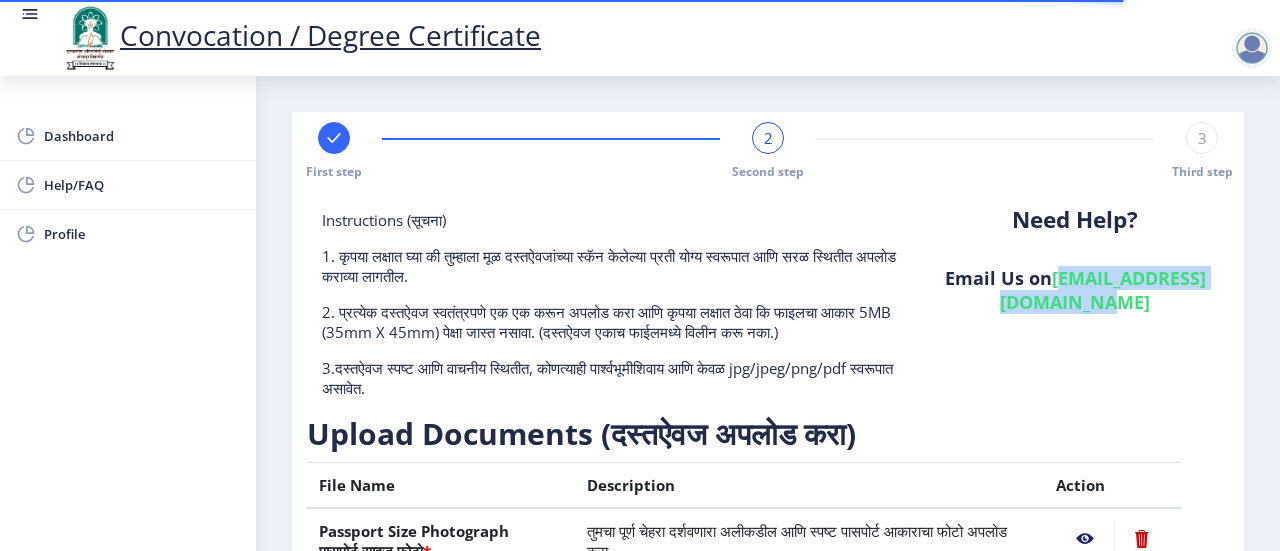 drag, startPoint x: 1192, startPoint y: 298, endPoint x: 956, endPoint y: 307, distance: 236.17155 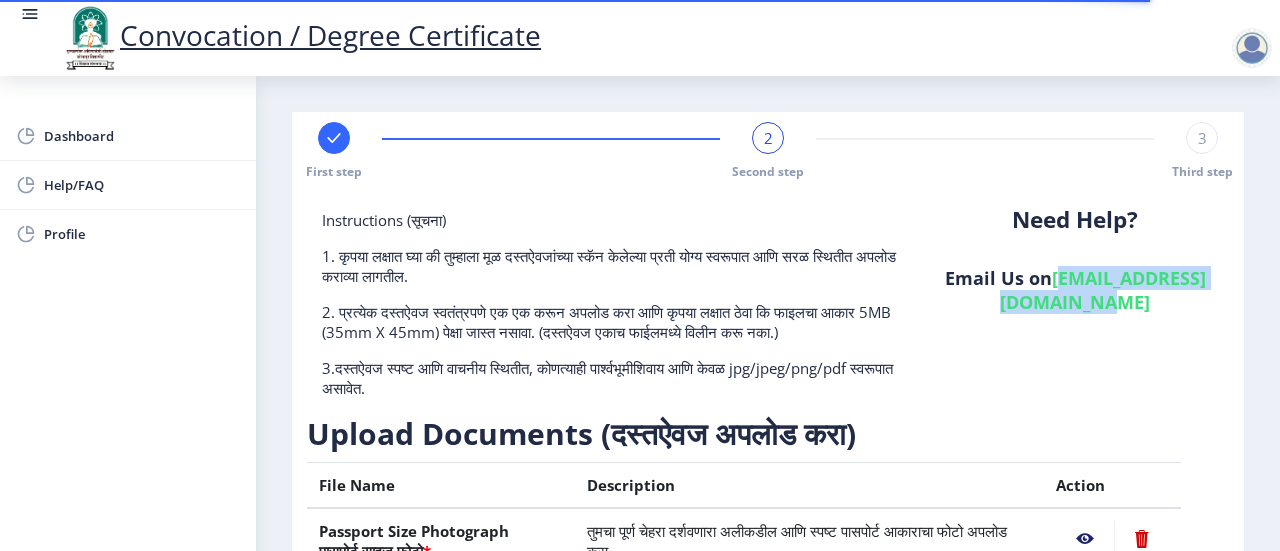 copy on "su.sfc@studentscenter.in" 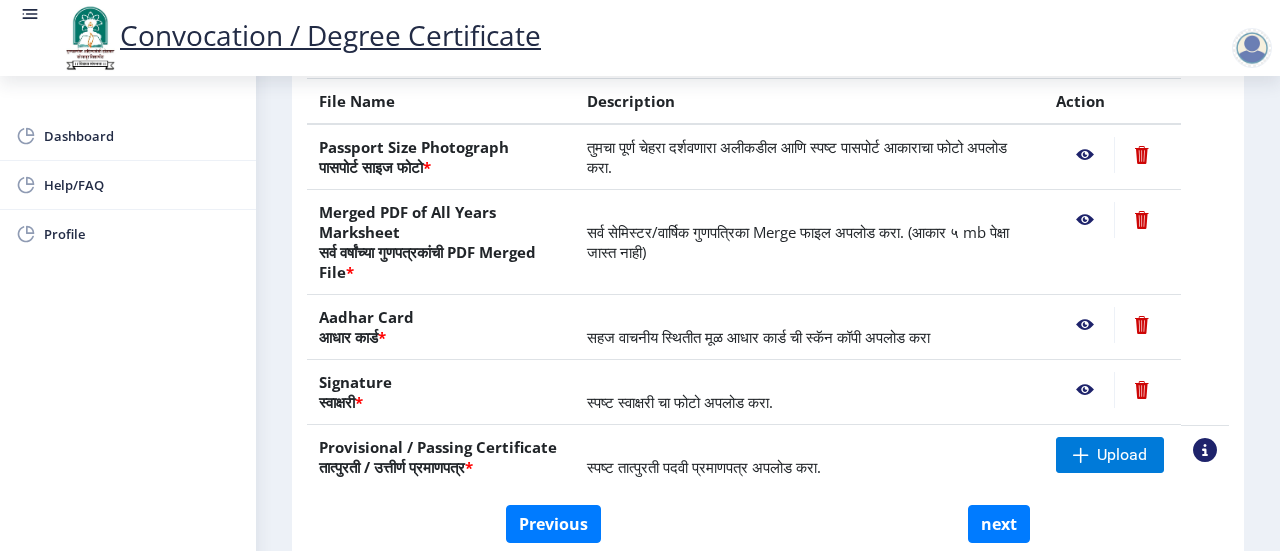 scroll, scrollTop: 476, scrollLeft: 0, axis: vertical 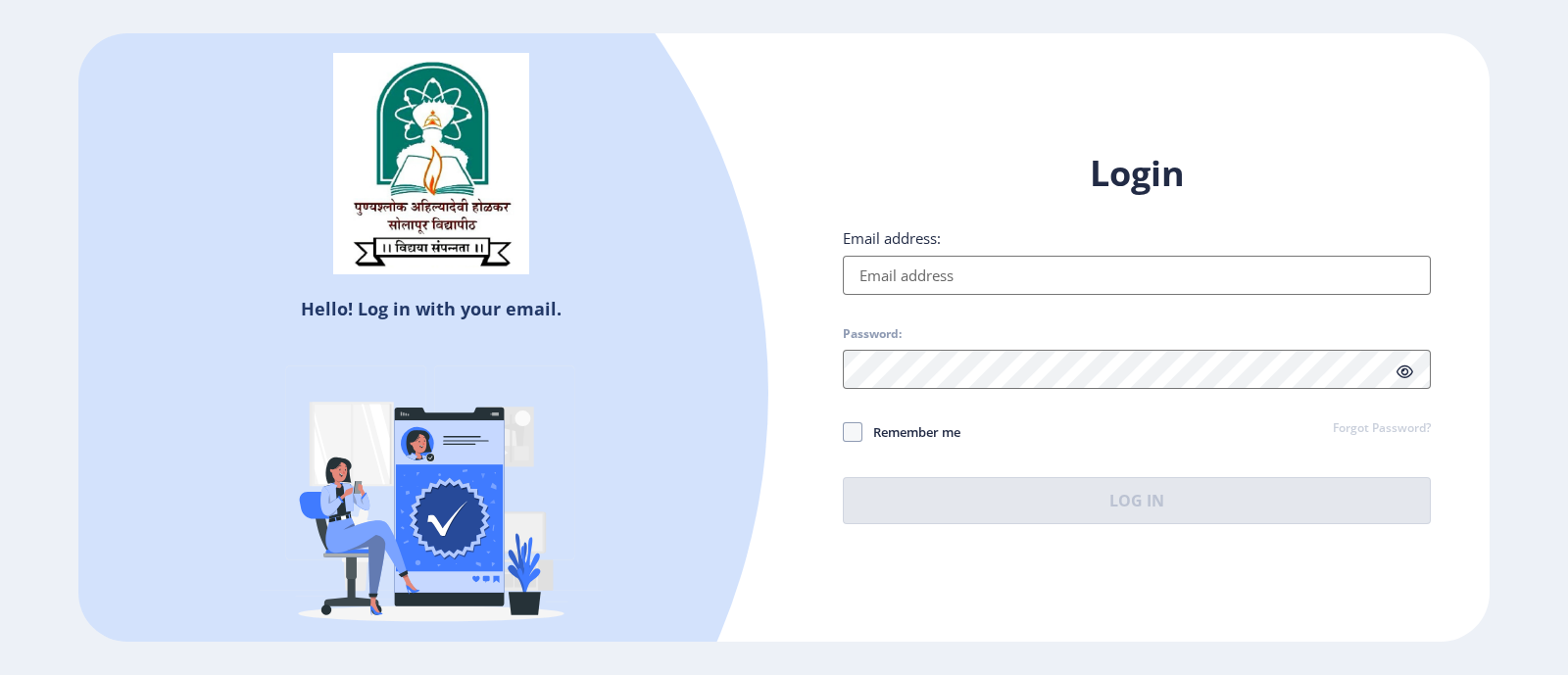 type on "[EMAIL_ADDRESS][DOMAIN_NAME]" 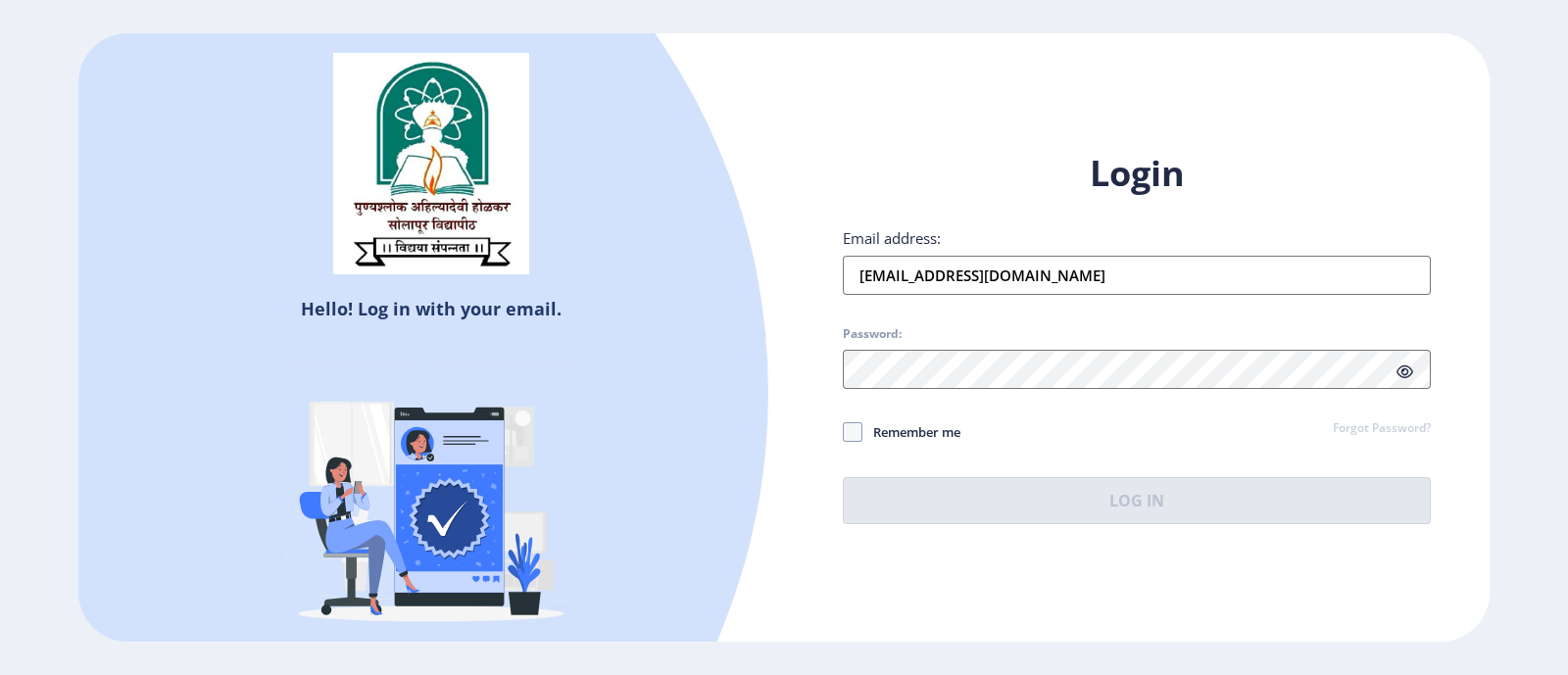 click on "Remember me Forgot Password?" 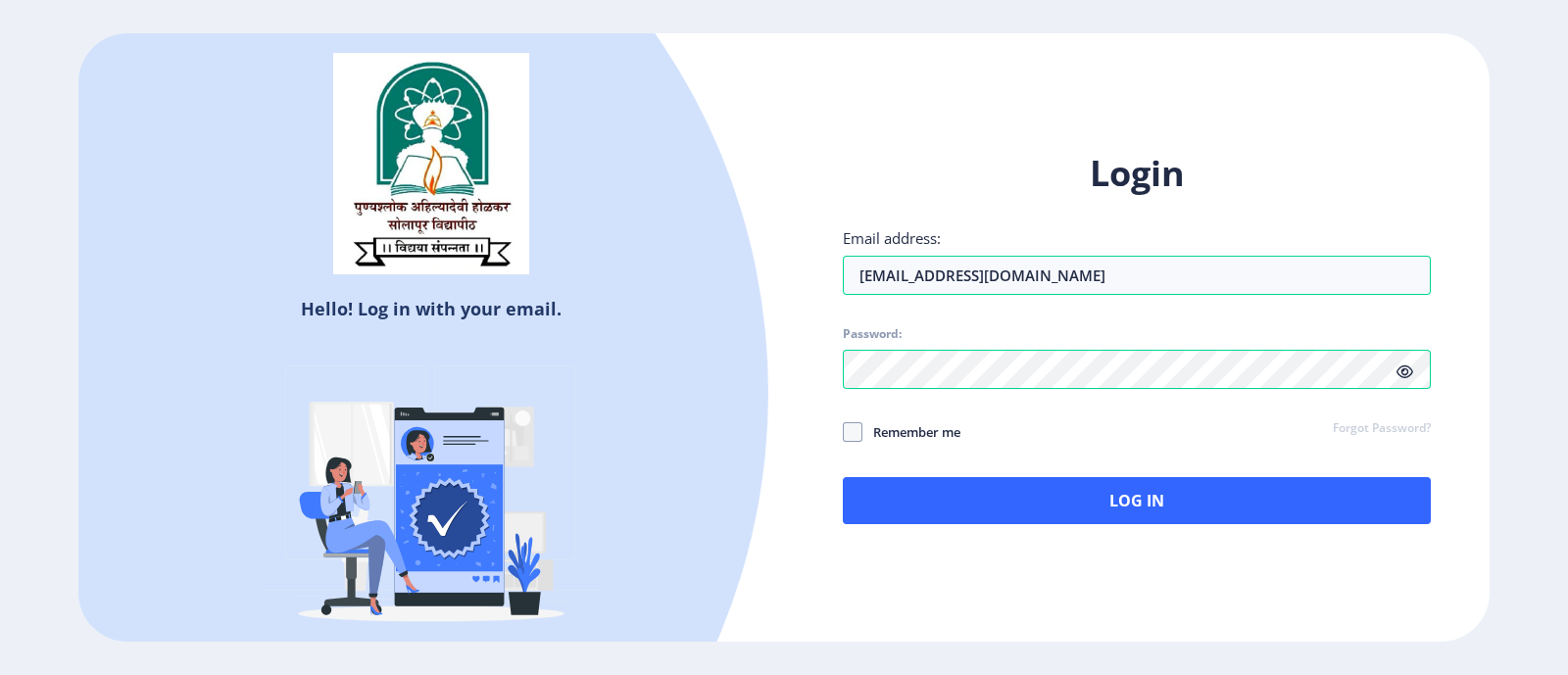 click on "Remember me Forgot Password?" 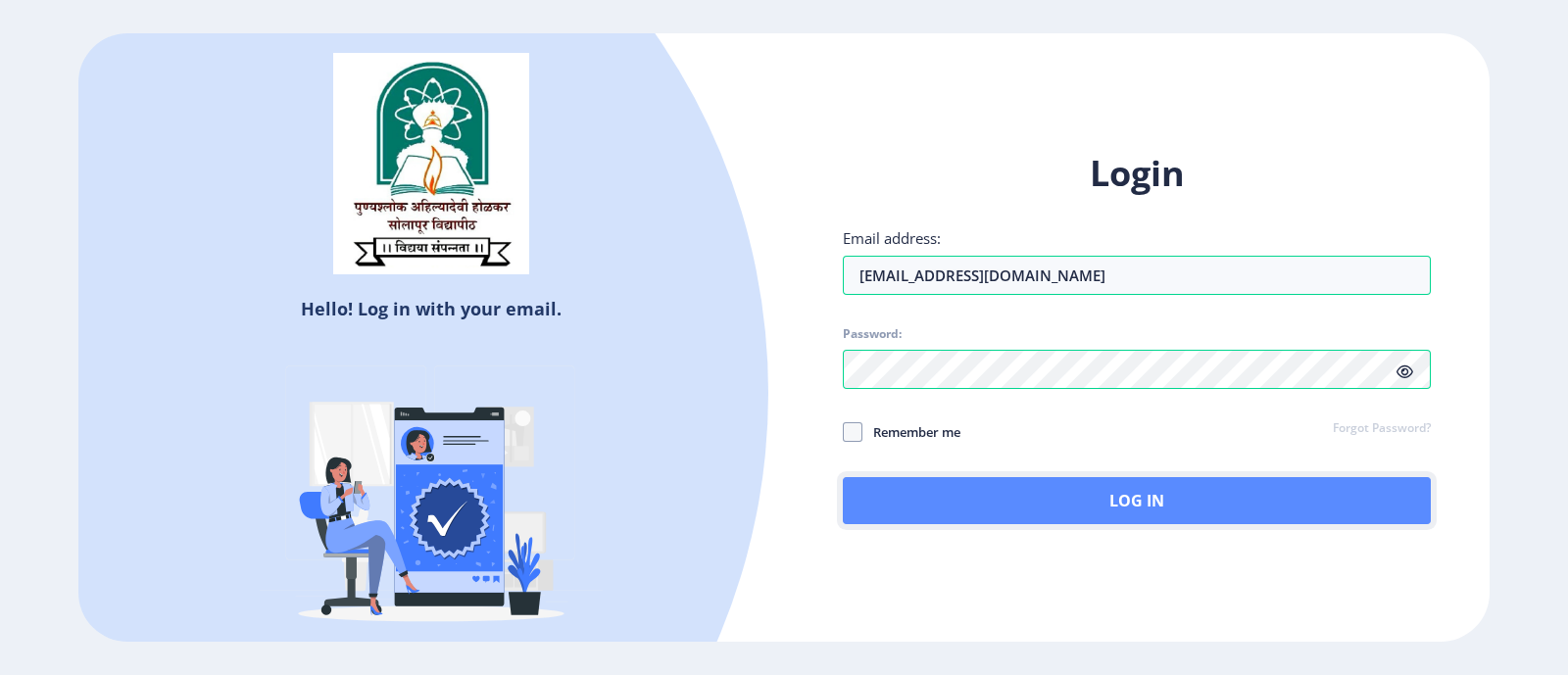 click on "Log In" 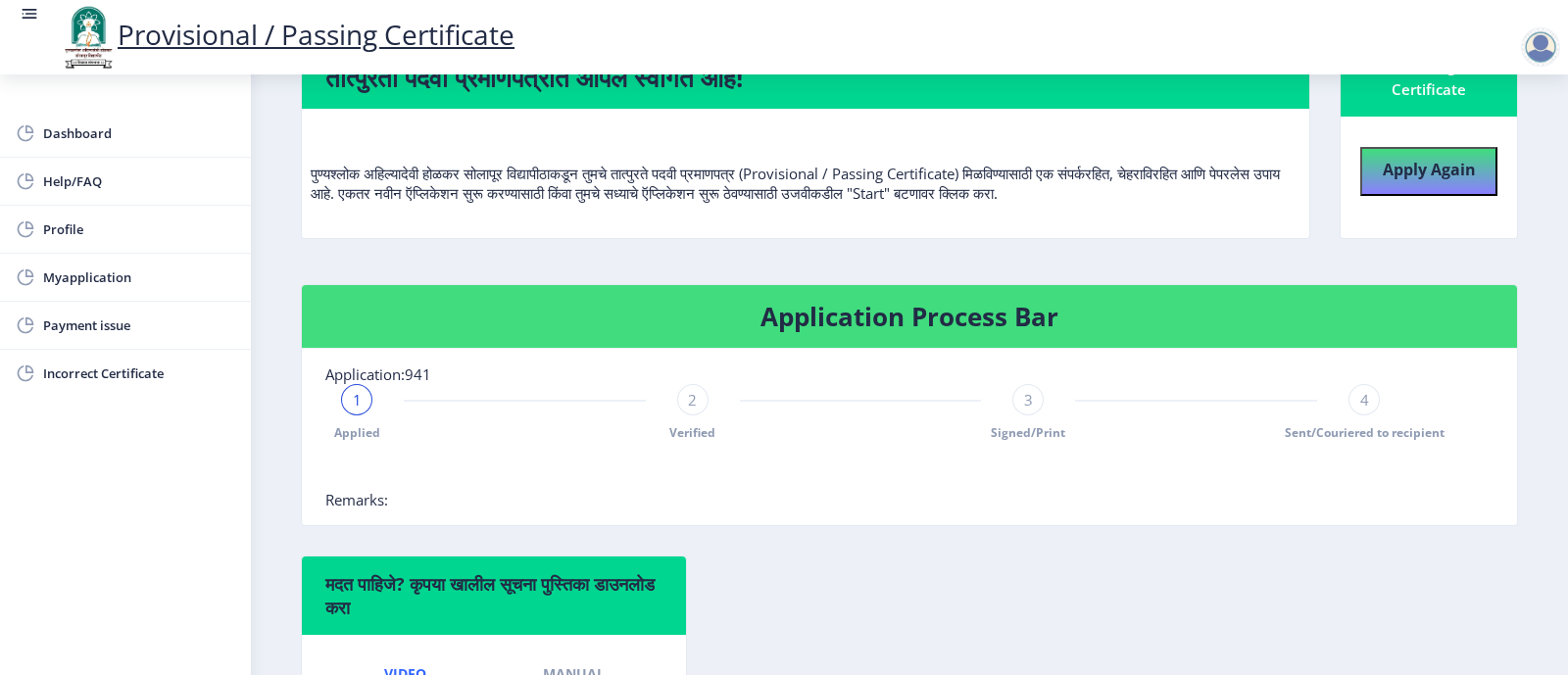 scroll, scrollTop: 479, scrollLeft: 0, axis: vertical 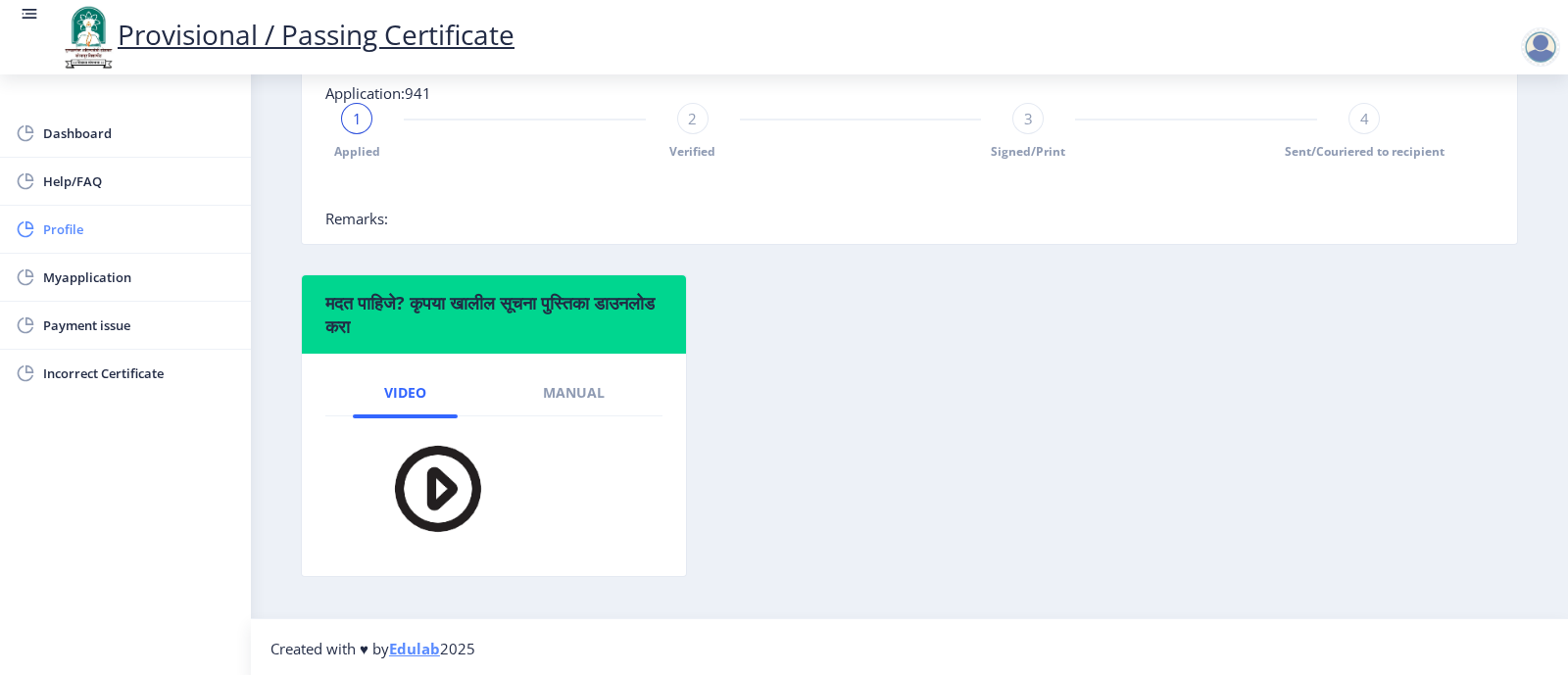 click on "Profile" 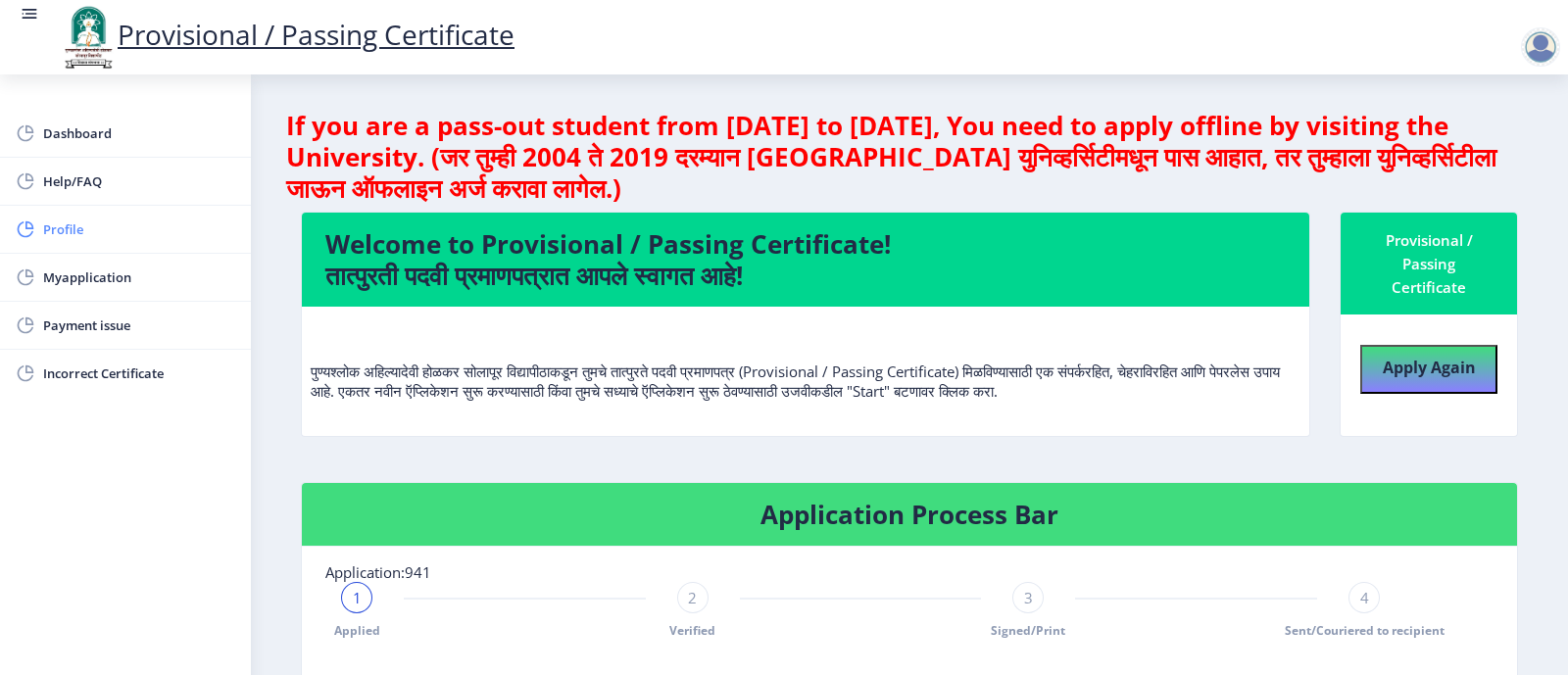 select 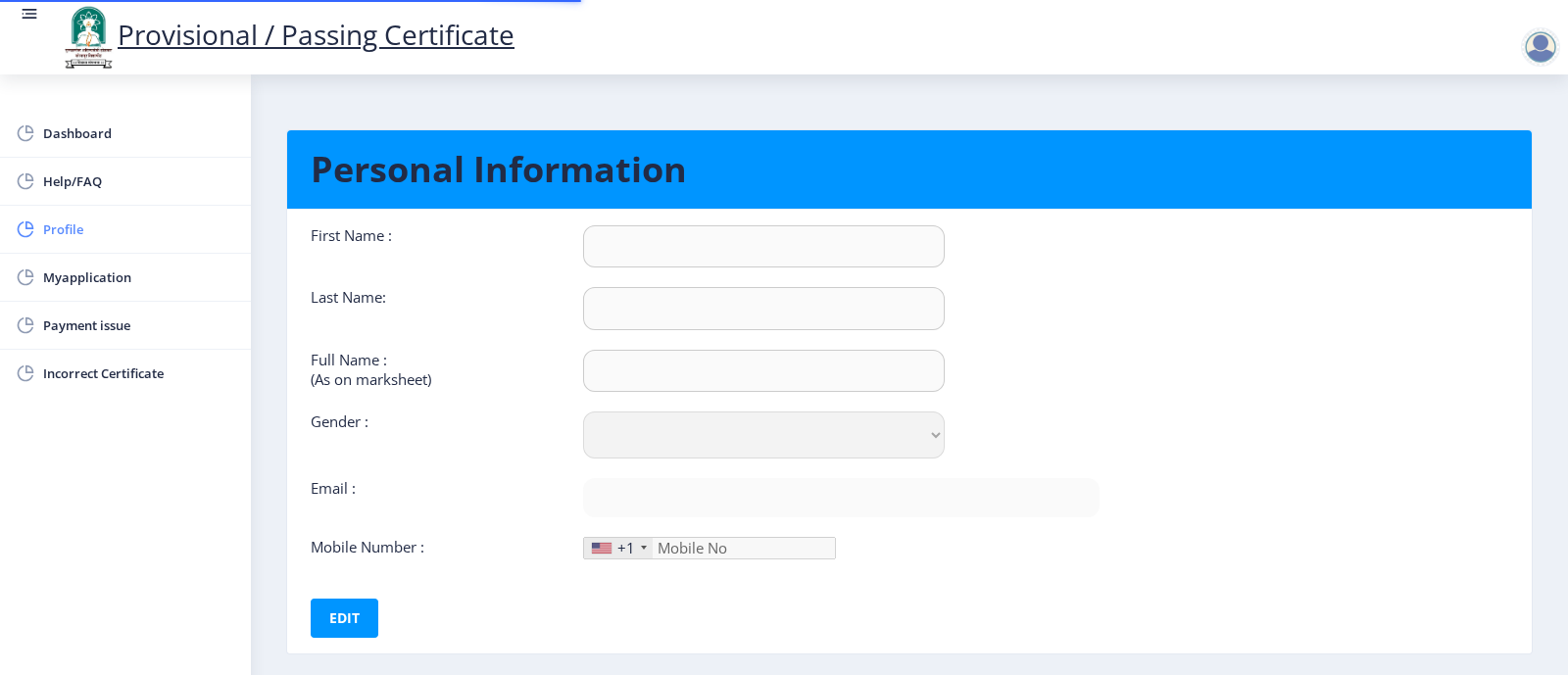 type on "Shahajahan" 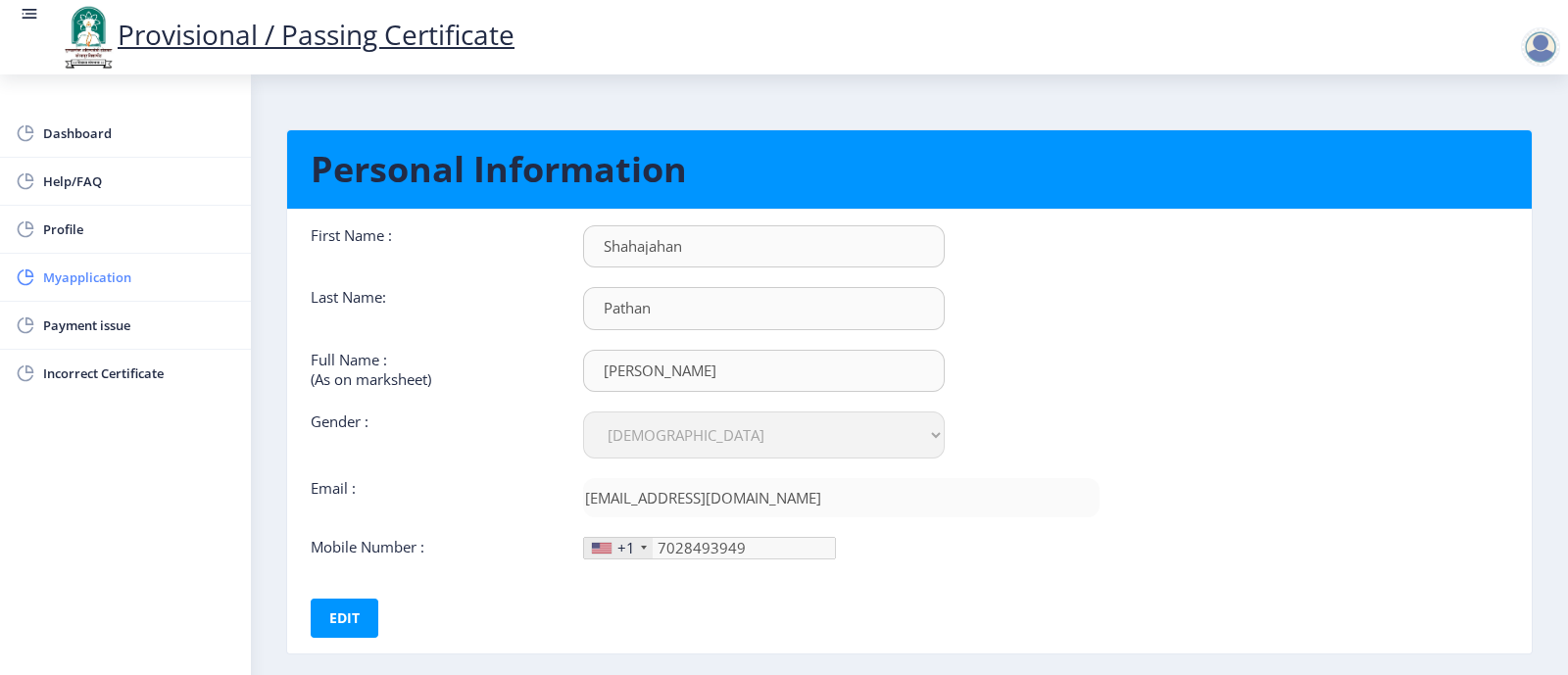 type on "[PHONE_NUMBER]" 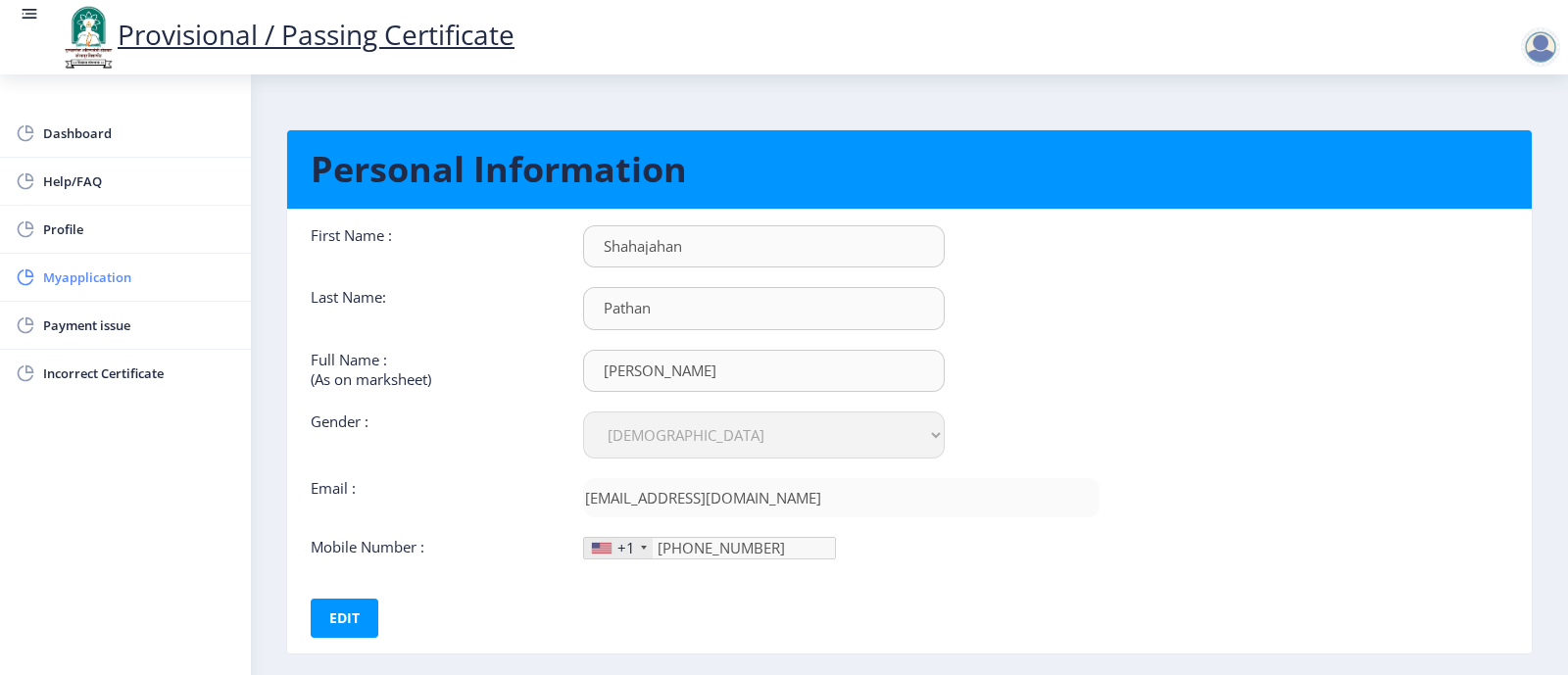 click on "Myapplication" 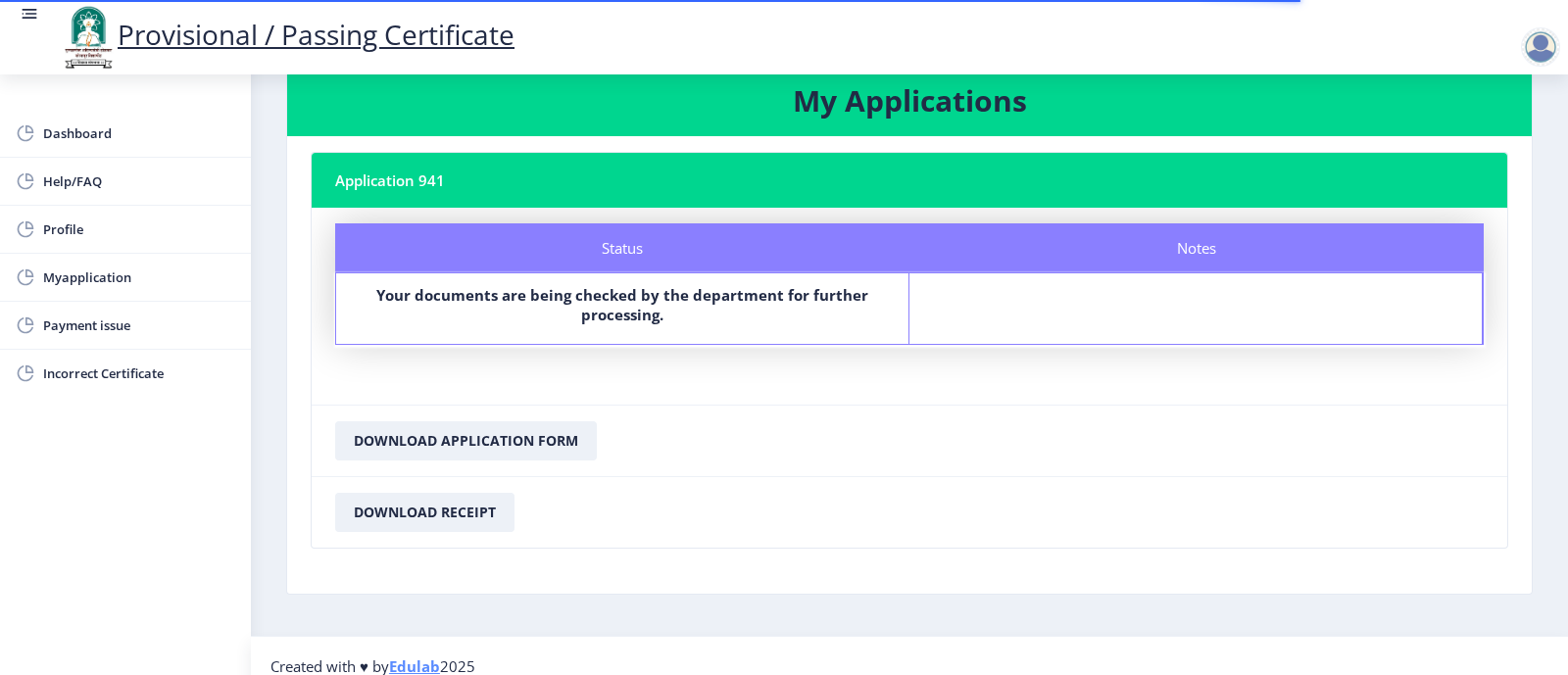 scroll, scrollTop: 63, scrollLeft: 0, axis: vertical 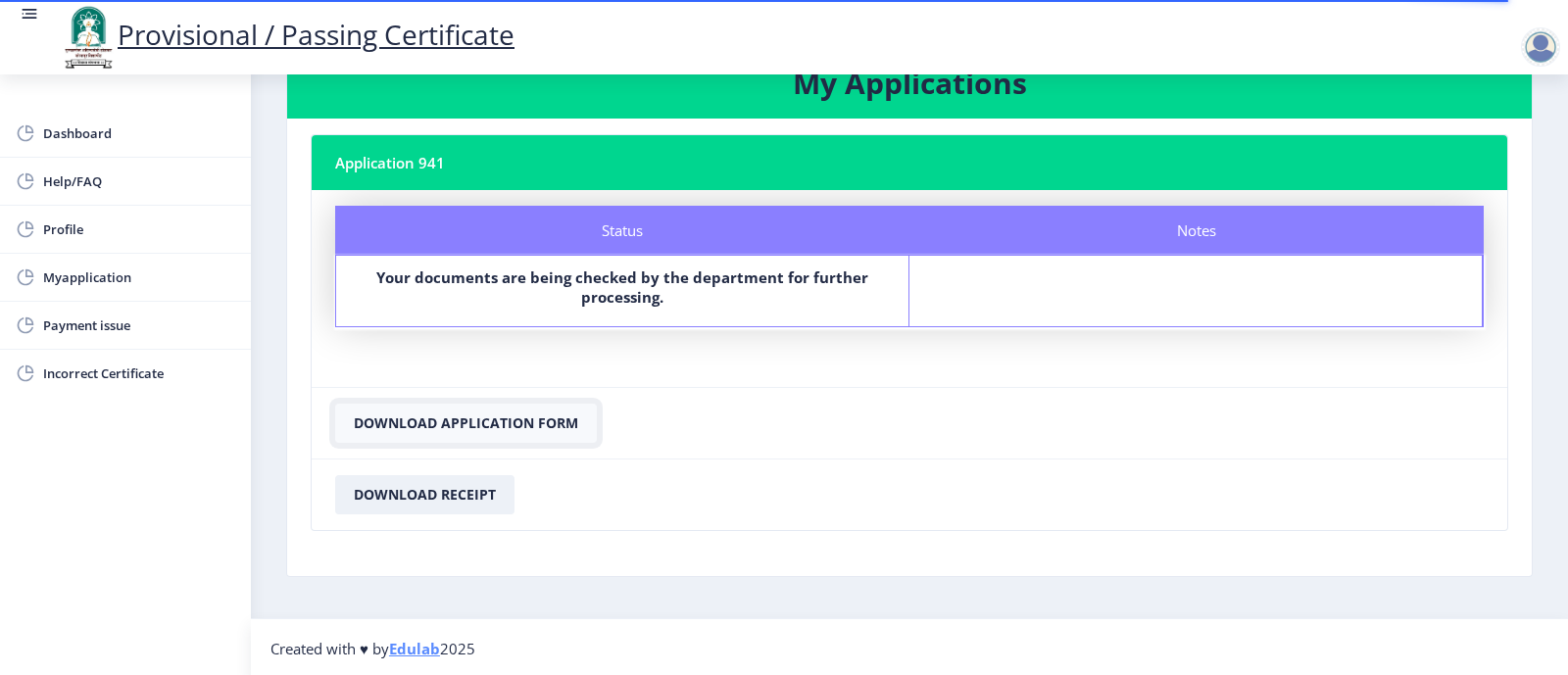 click on "Download Application Form" 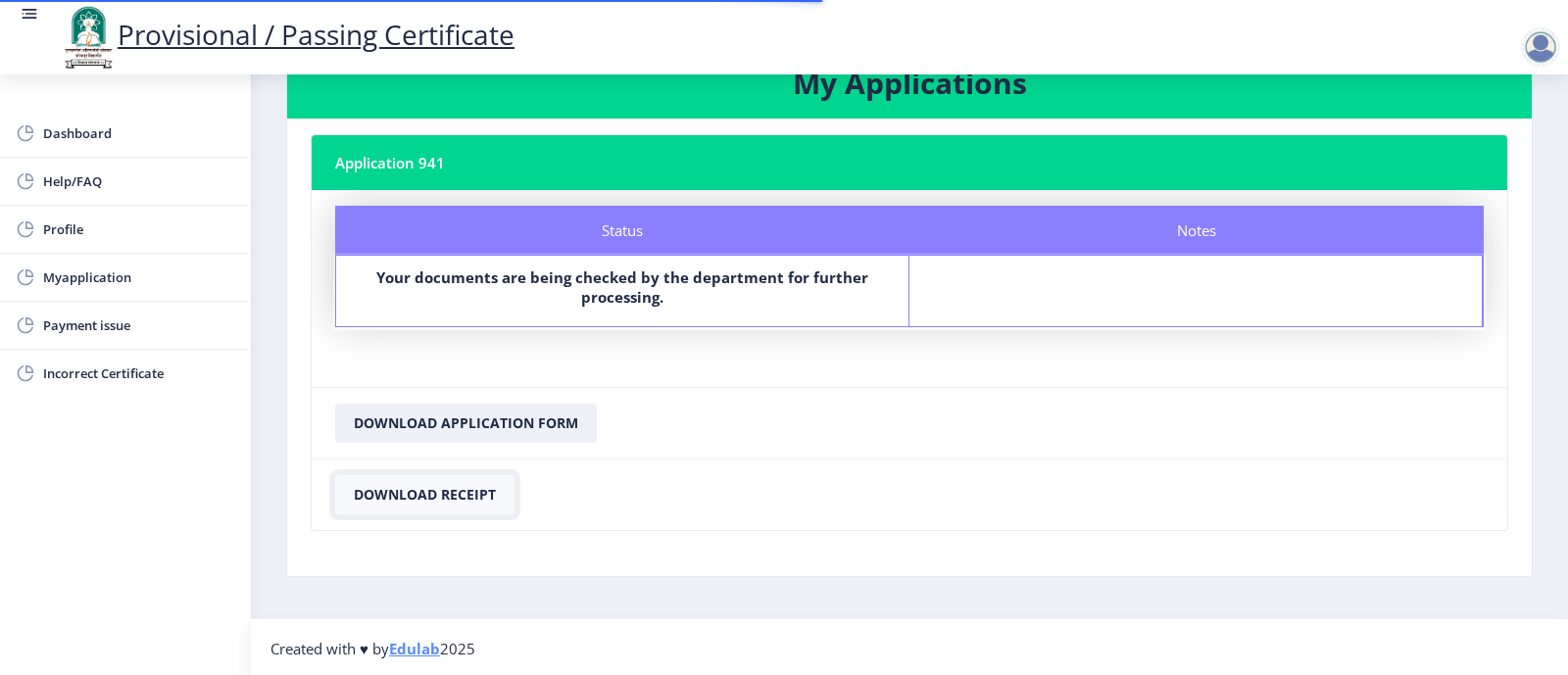 click on "Download Receipt" 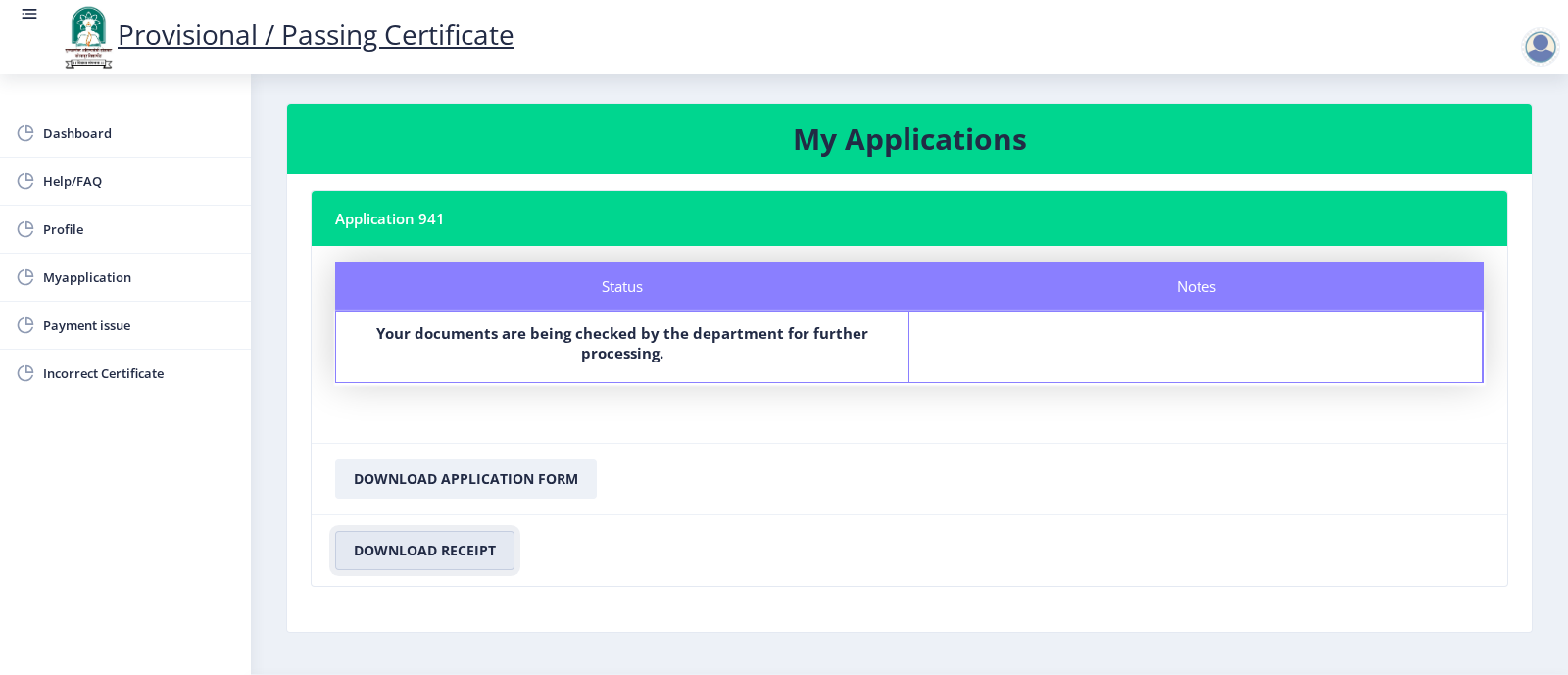 scroll, scrollTop: 9, scrollLeft: 0, axis: vertical 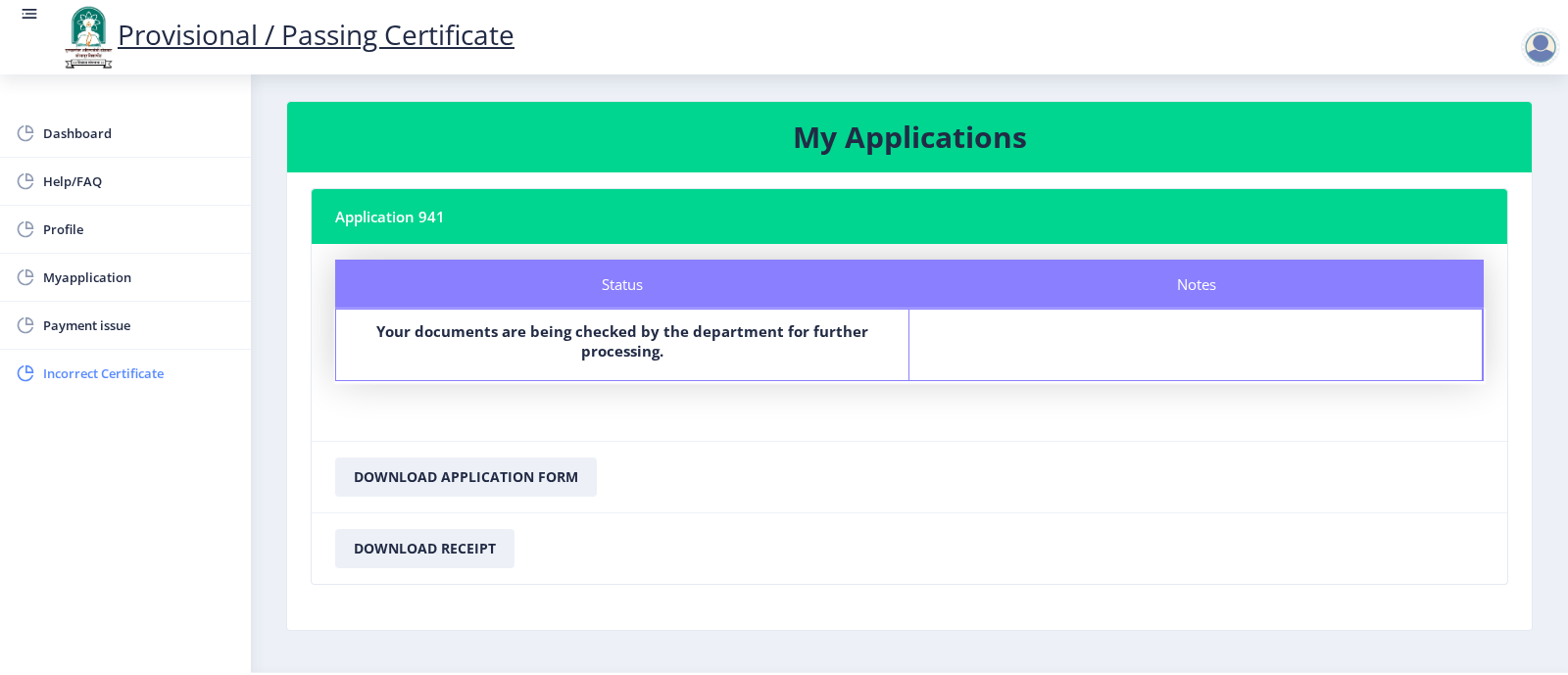 click on "Incorrect Certificate" 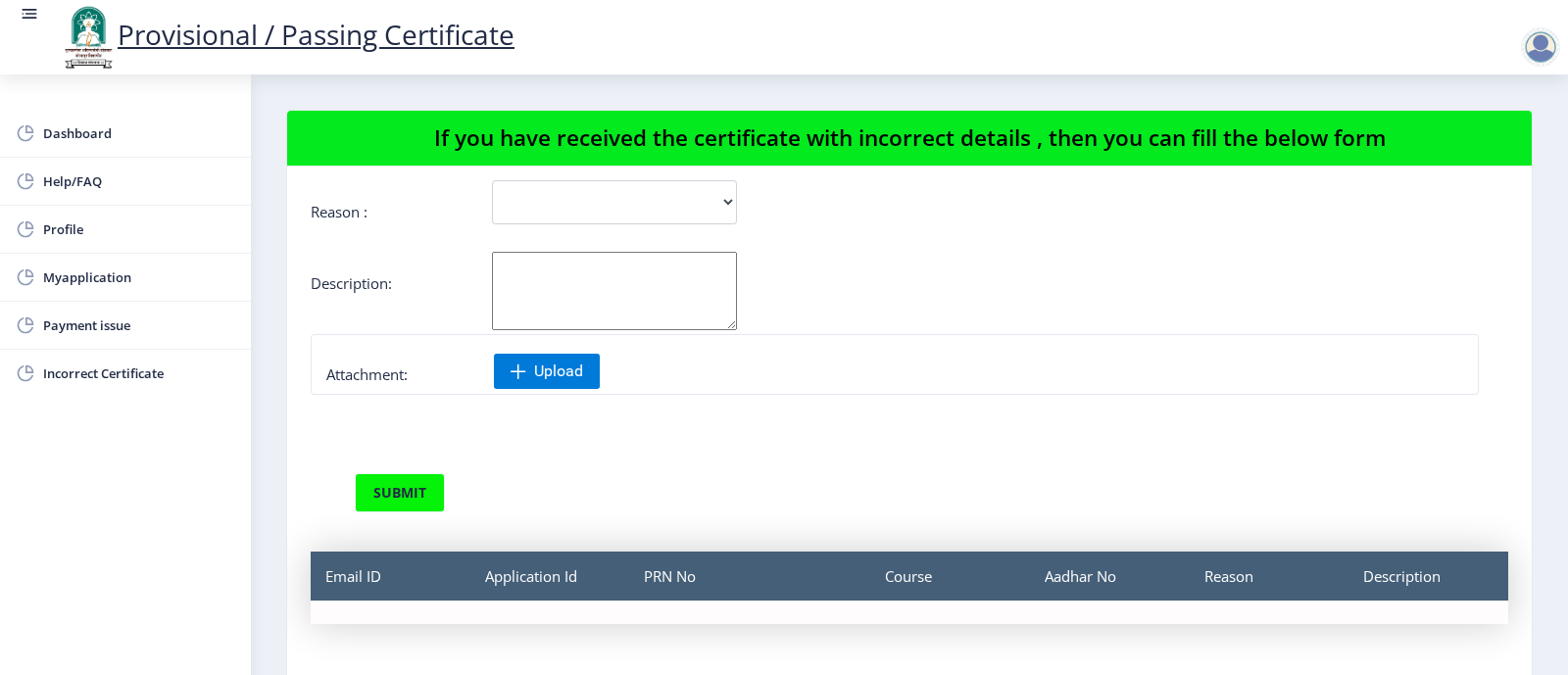 scroll, scrollTop: 0, scrollLeft: 0, axis: both 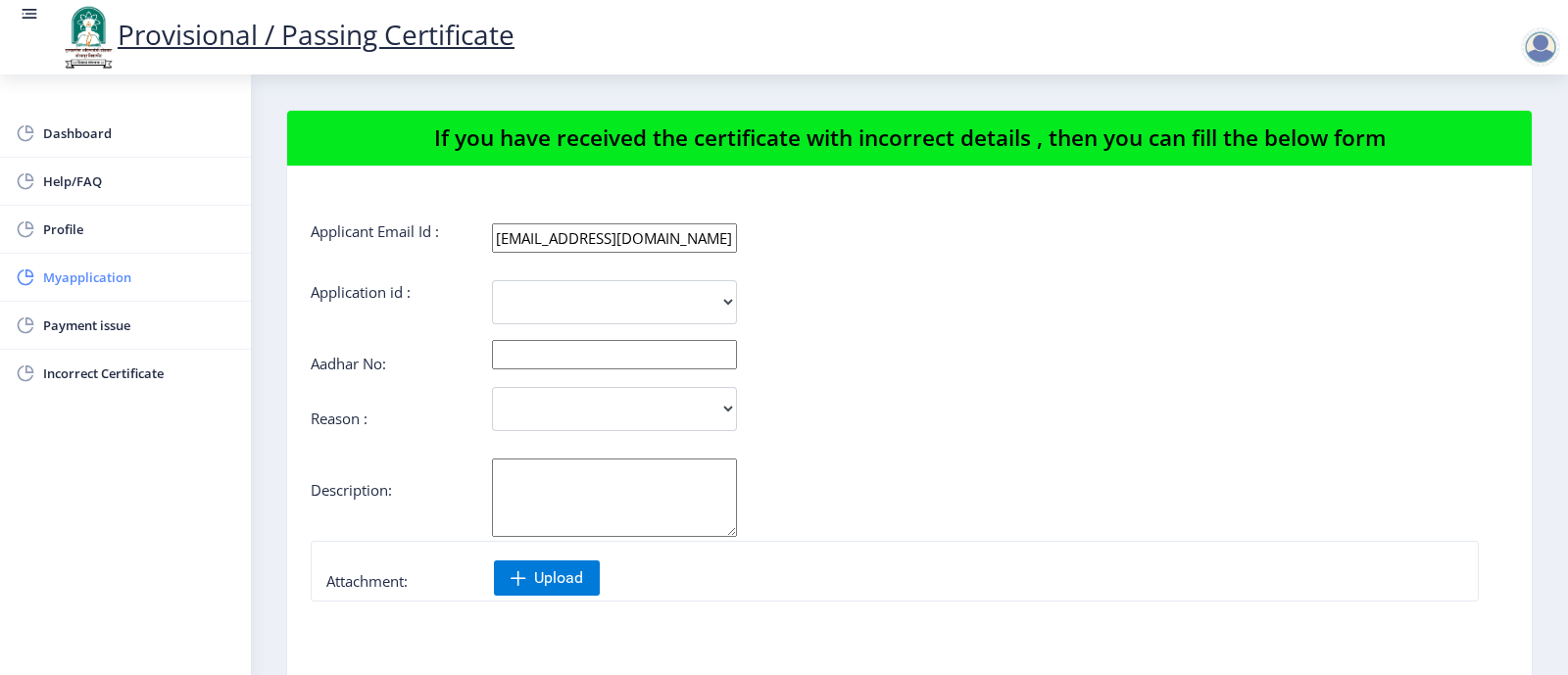 click on "Myapplication" 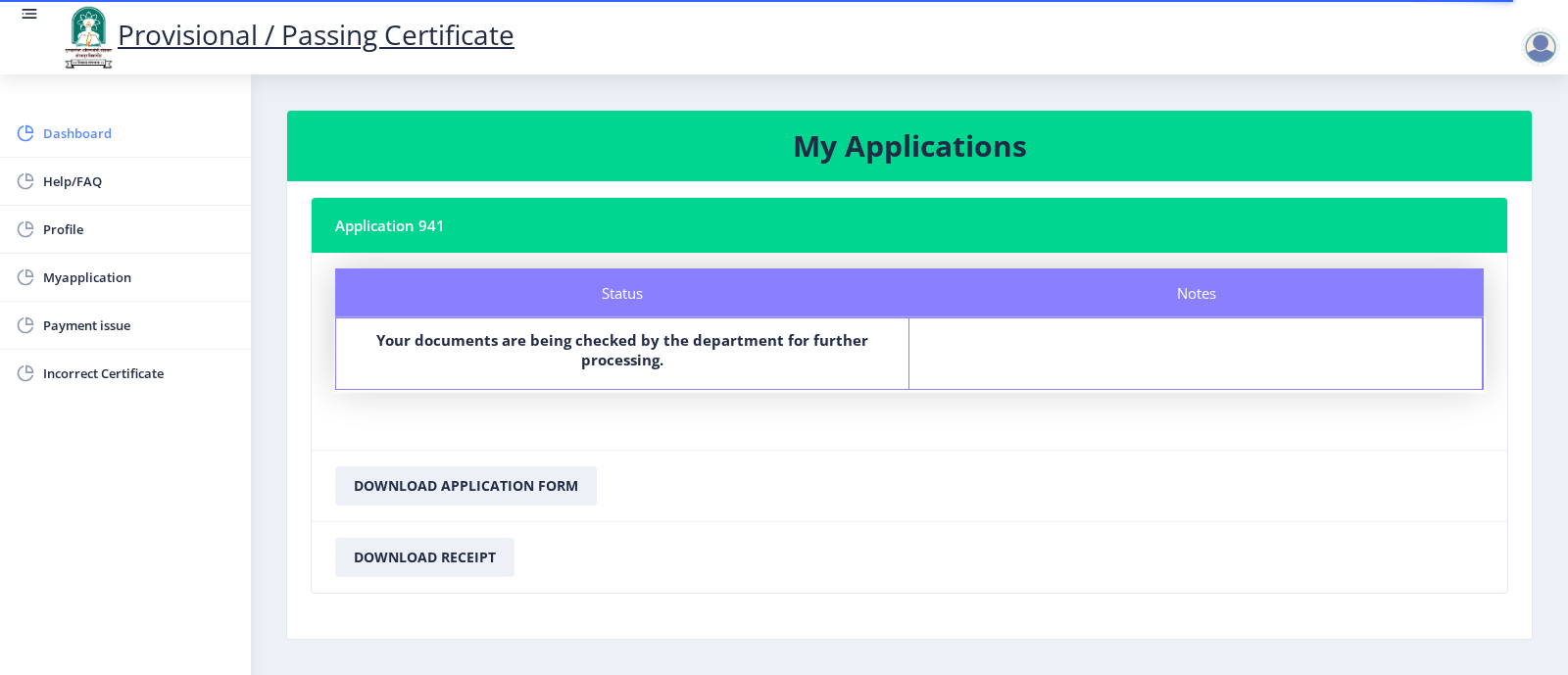 click on "Dashboard" 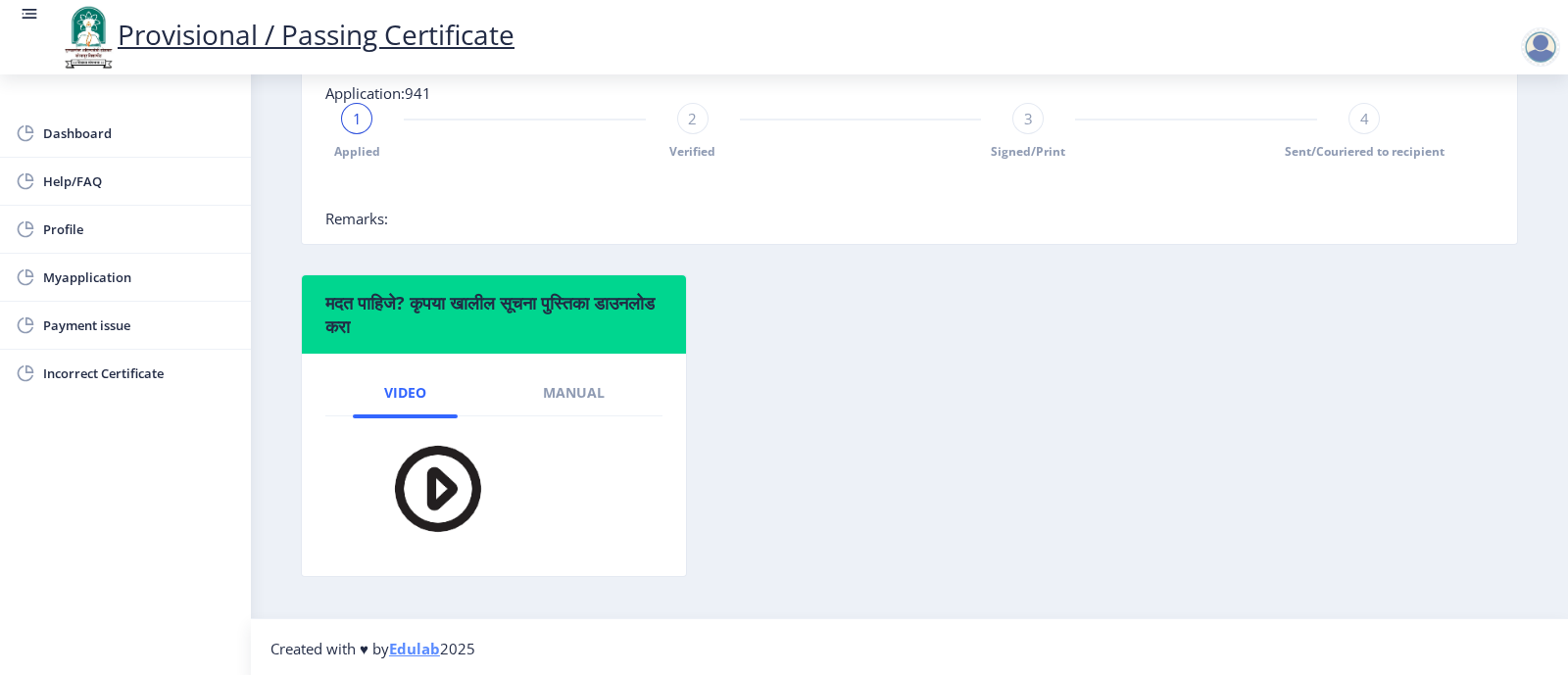 scroll, scrollTop: 0, scrollLeft: 0, axis: both 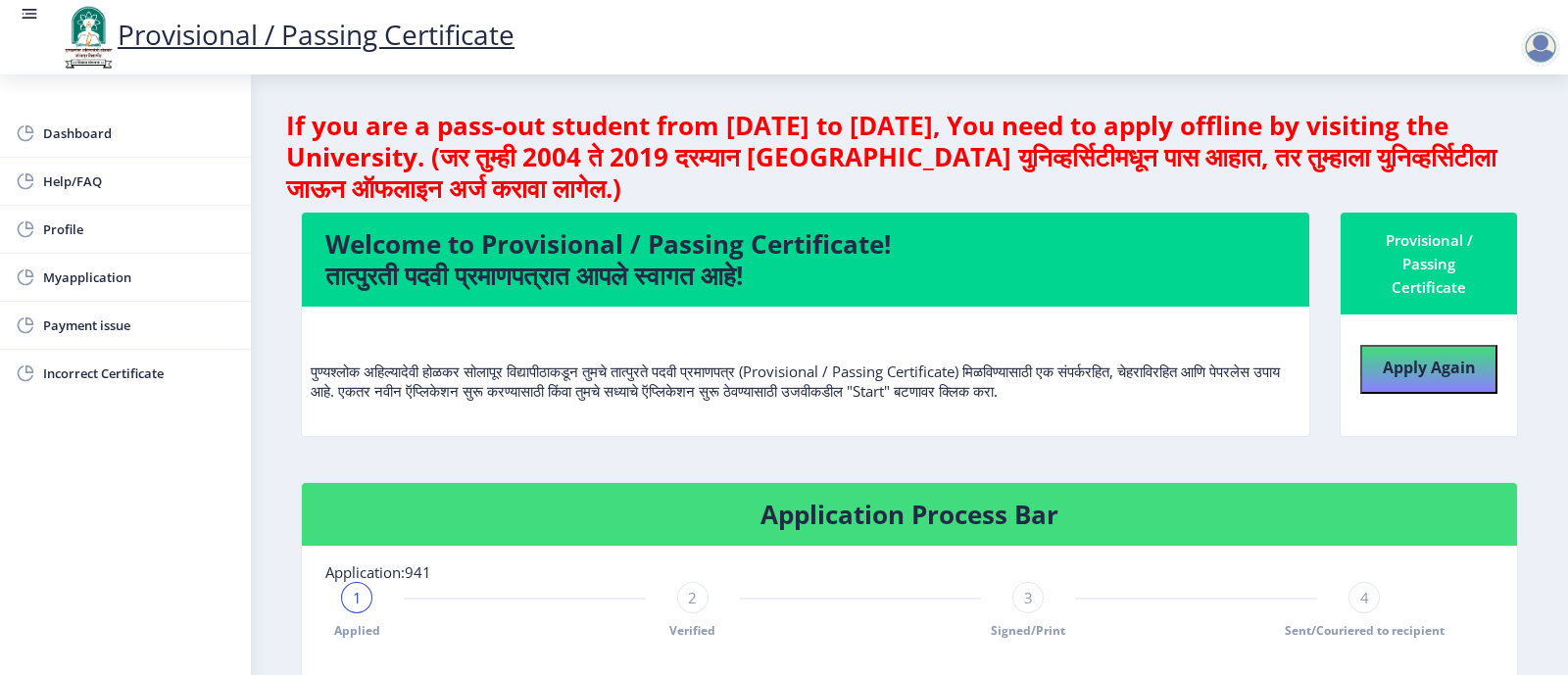 click 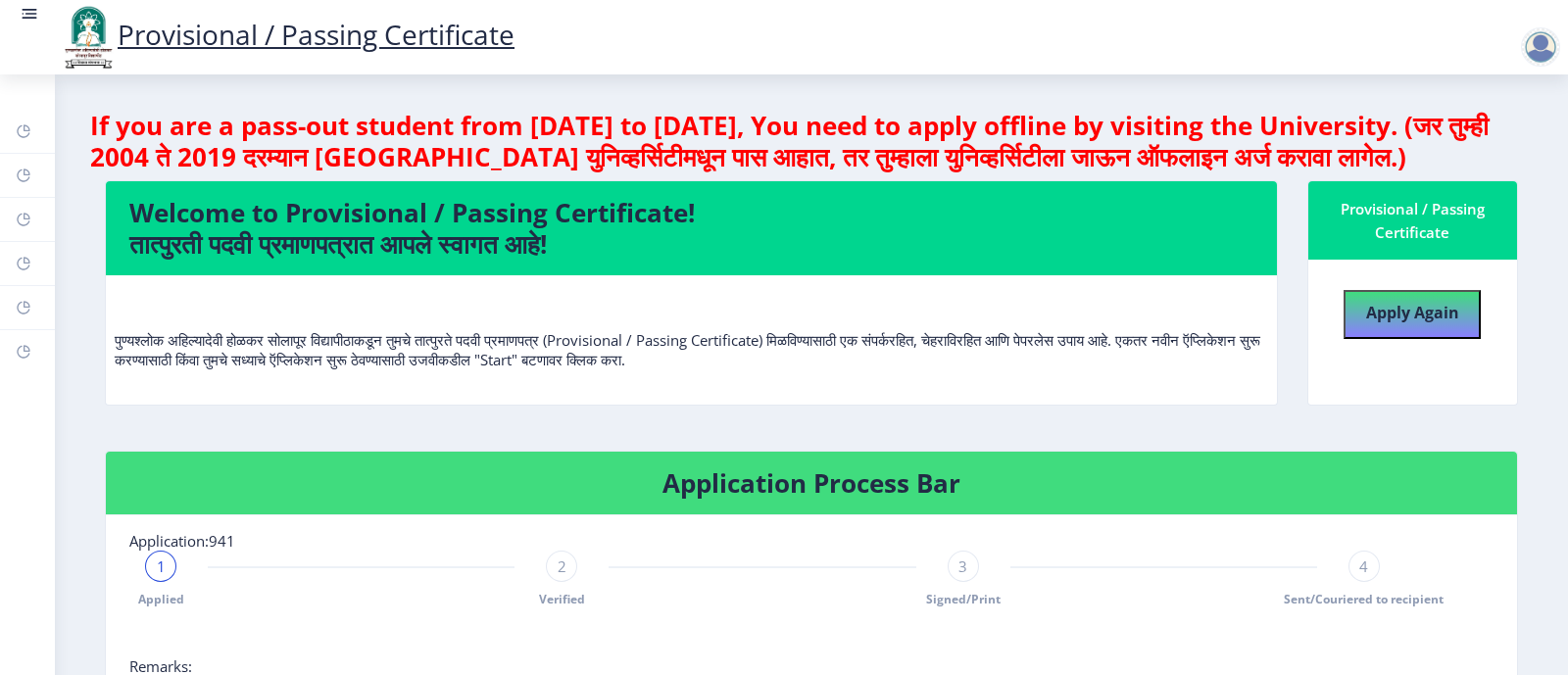 click 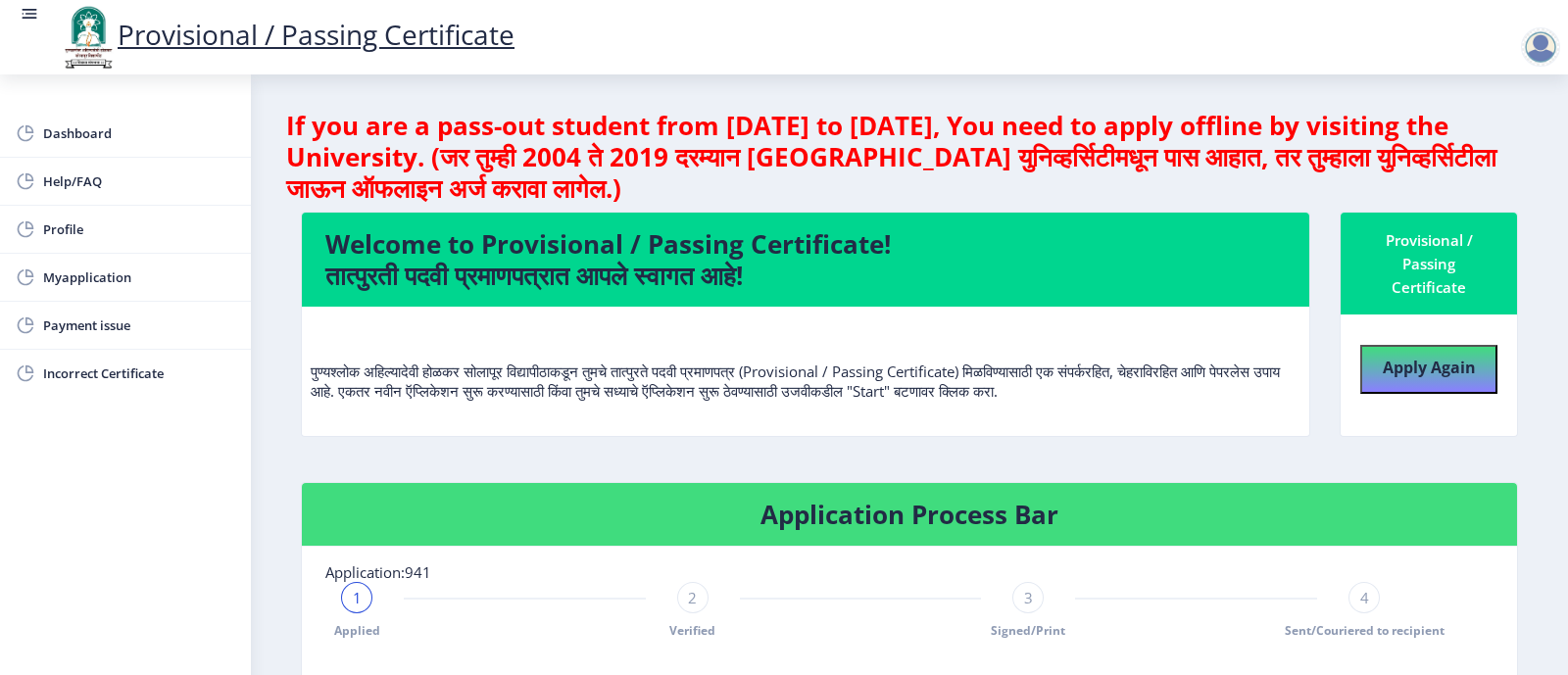 click 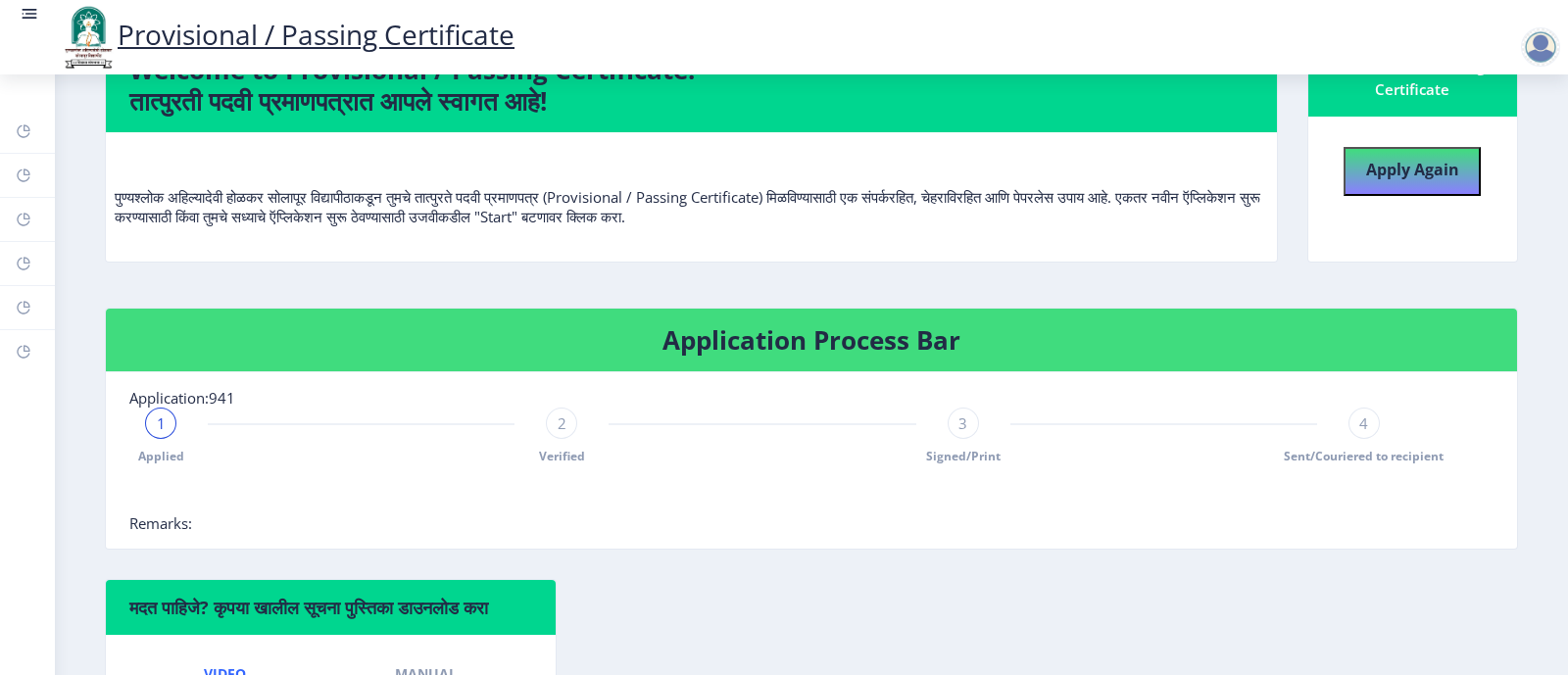 scroll, scrollTop: 147, scrollLeft: 0, axis: vertical 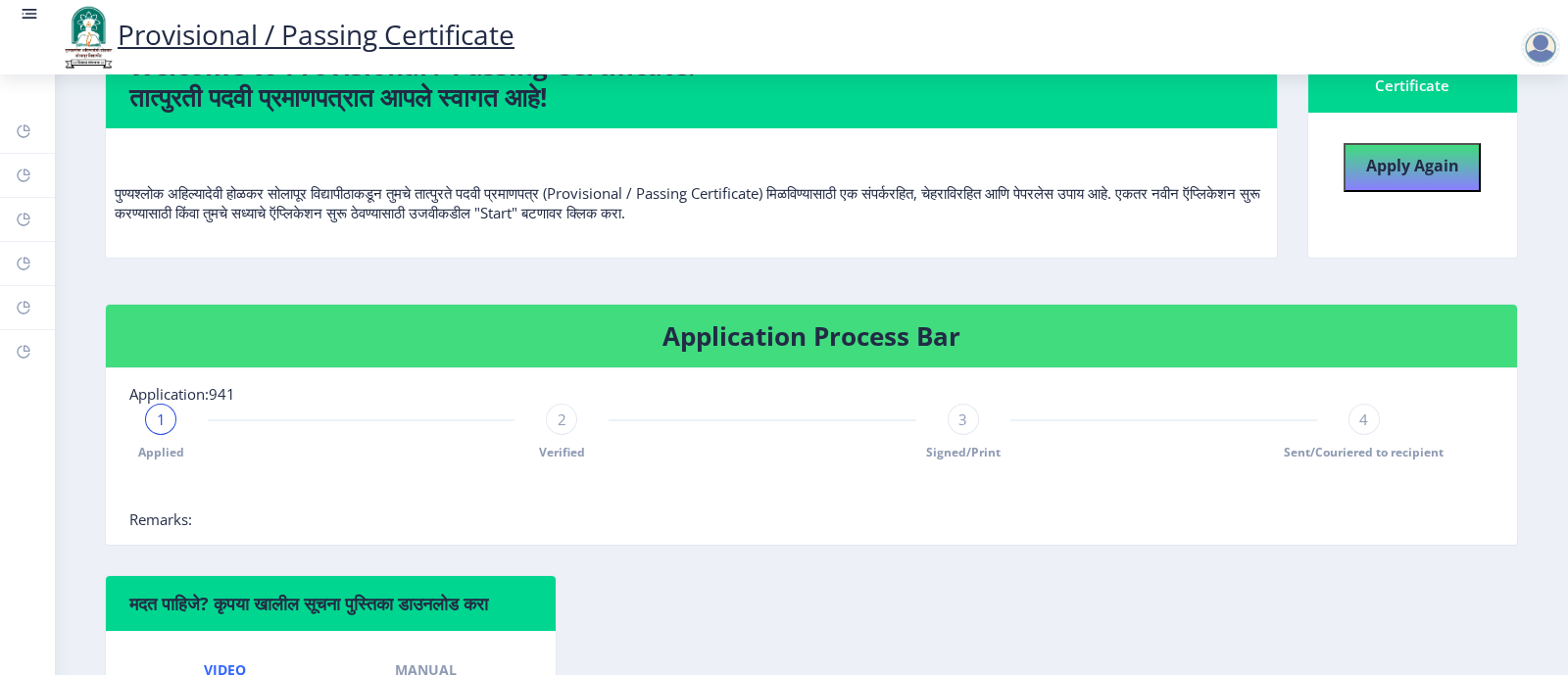 click 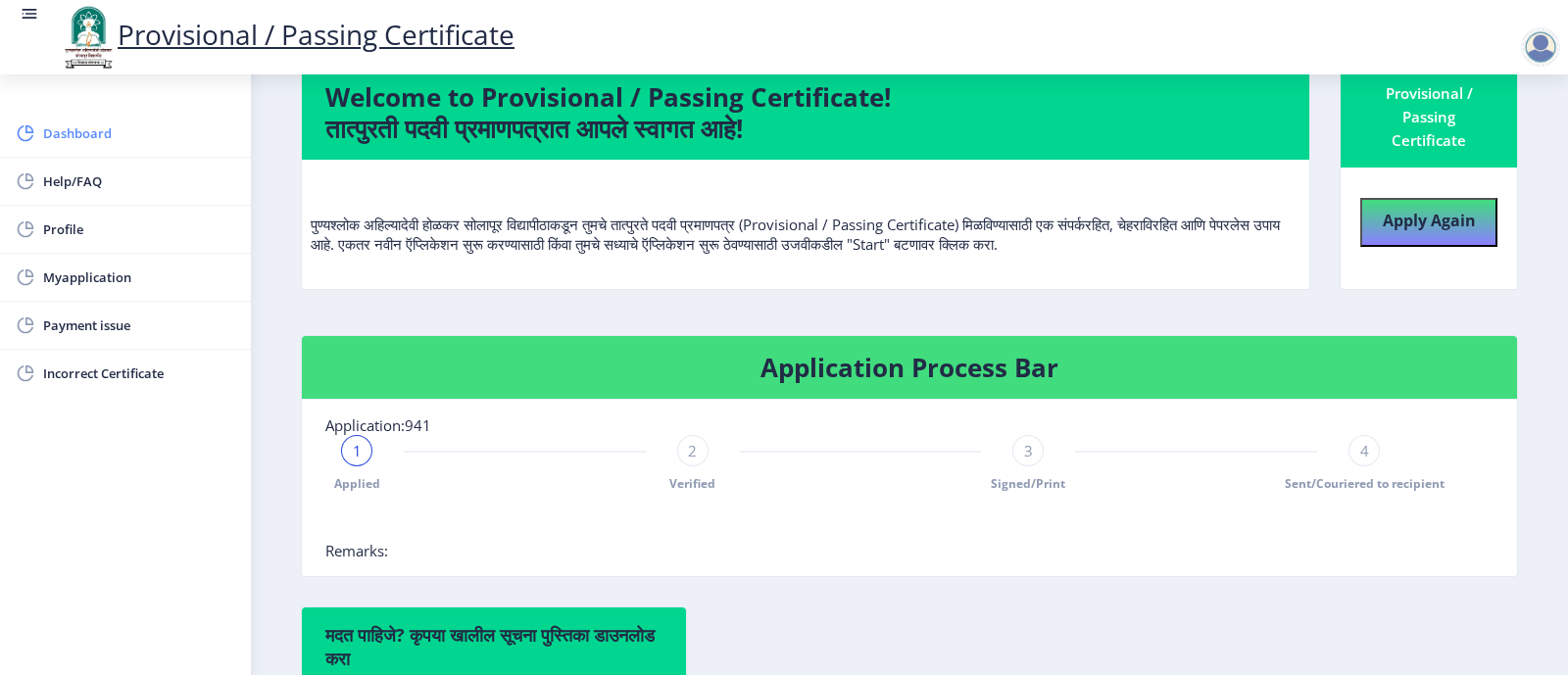 click on "Dashboard" 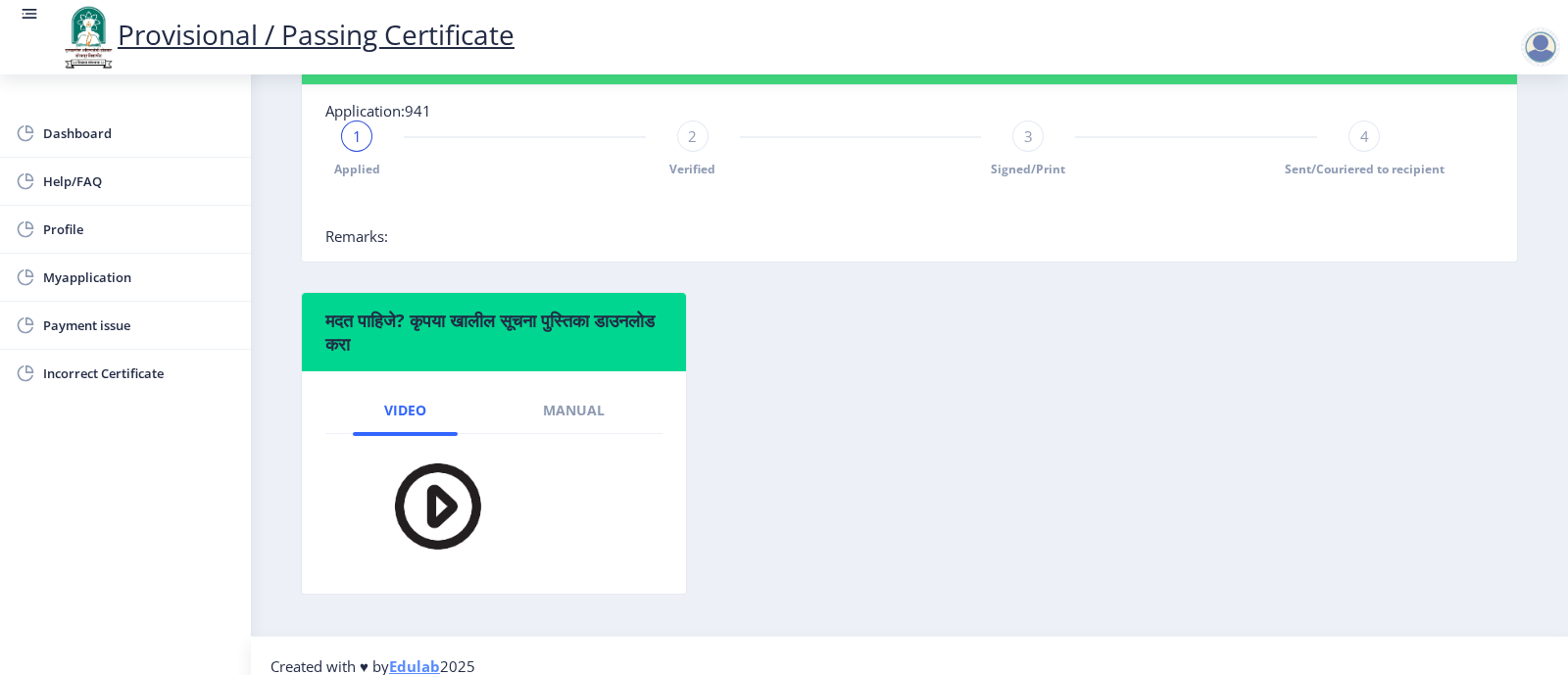 scroll, scrollTop: 462, scrollLeft: 0, axis: vertical 